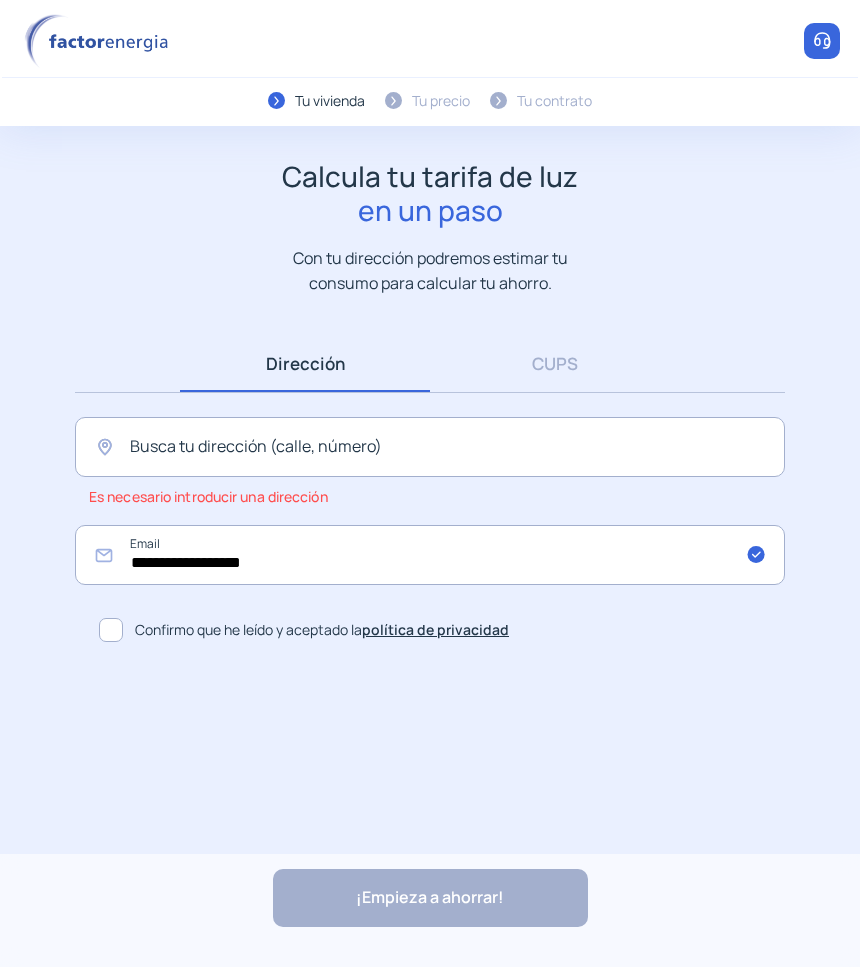 scroll, scrollTop: 0, scrollLeft: 0, axis: both 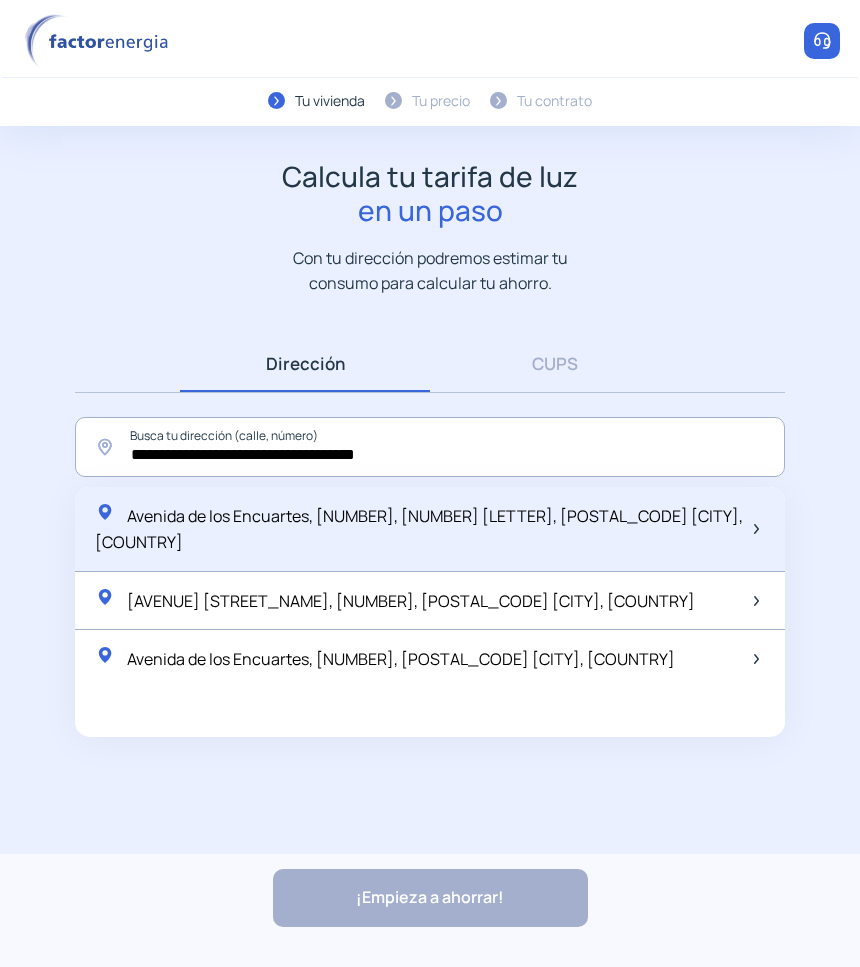 click on "Avenida de los Encuartes, [NUMBER], [NUMBER] [LETTER], [POSTAL_CODE] [CITY], [COUNTRY]" 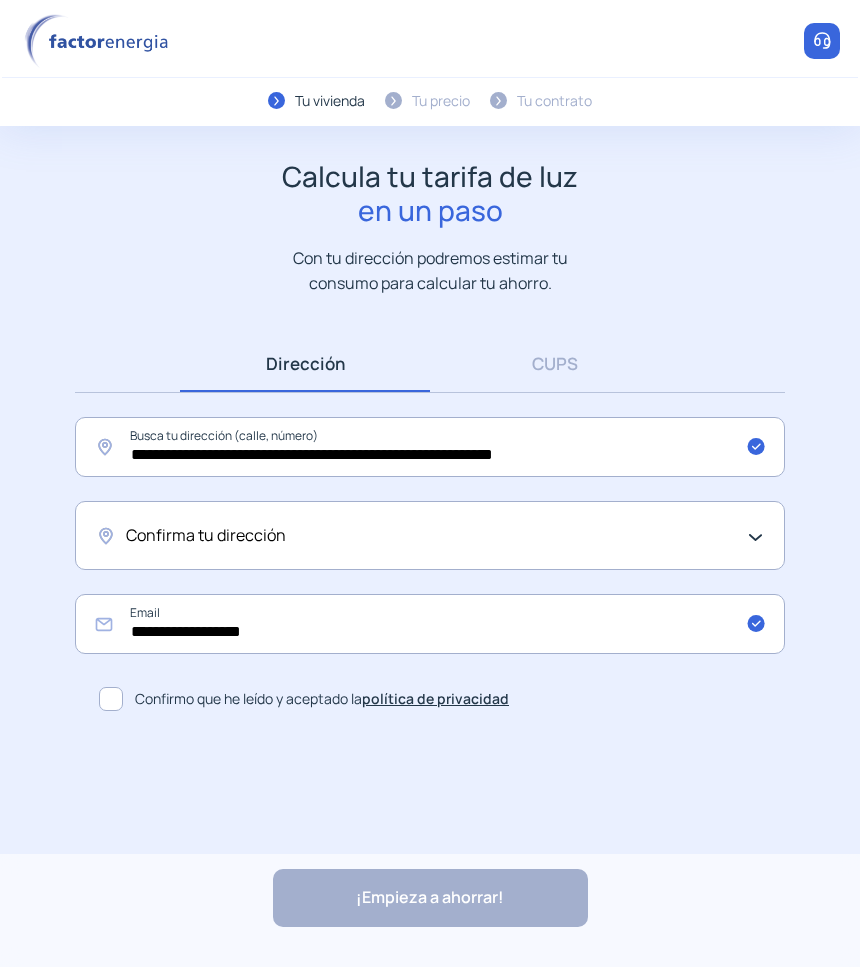 click on "Confirma tu dirección" 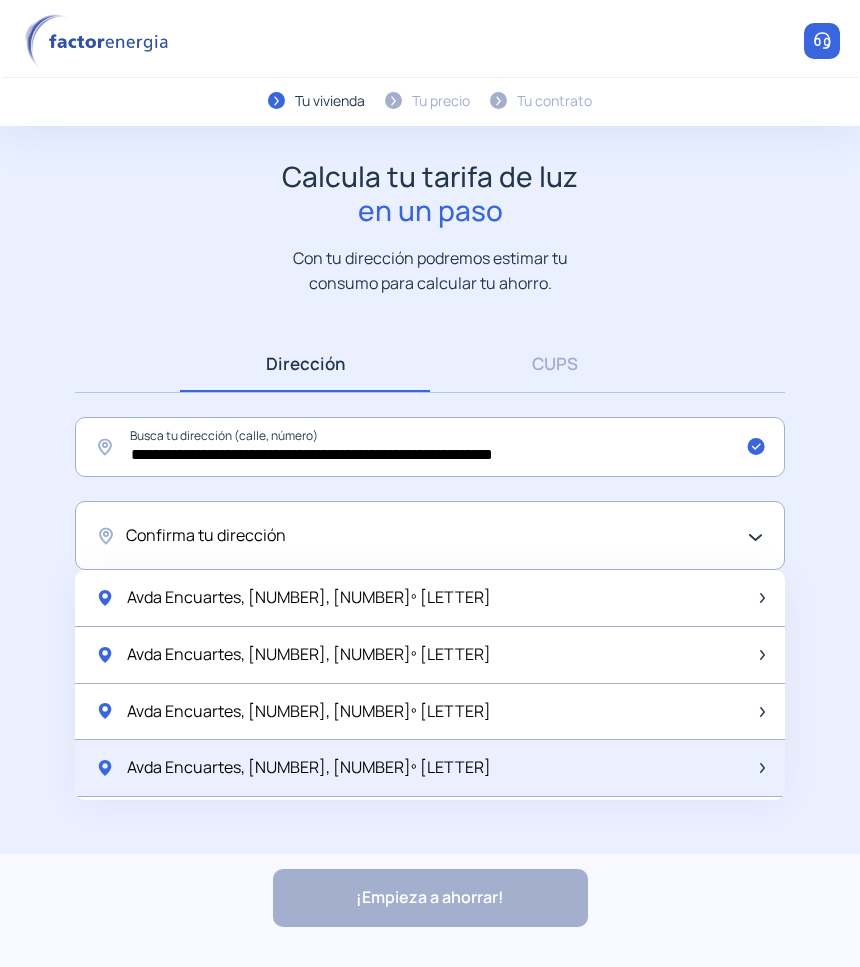 click on "Avda Encuartes, [NUMBER], [NUMBER]º [LETTER]" 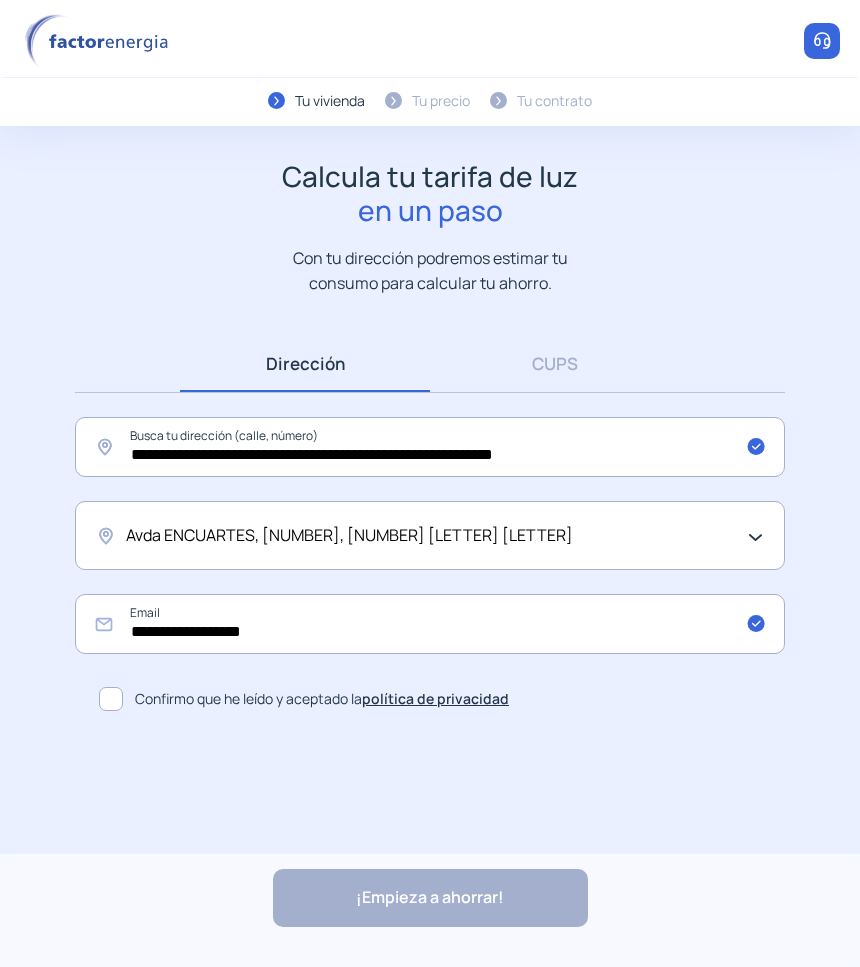 click on "Confirmo que he leído y aceptado la  política de privacidad" 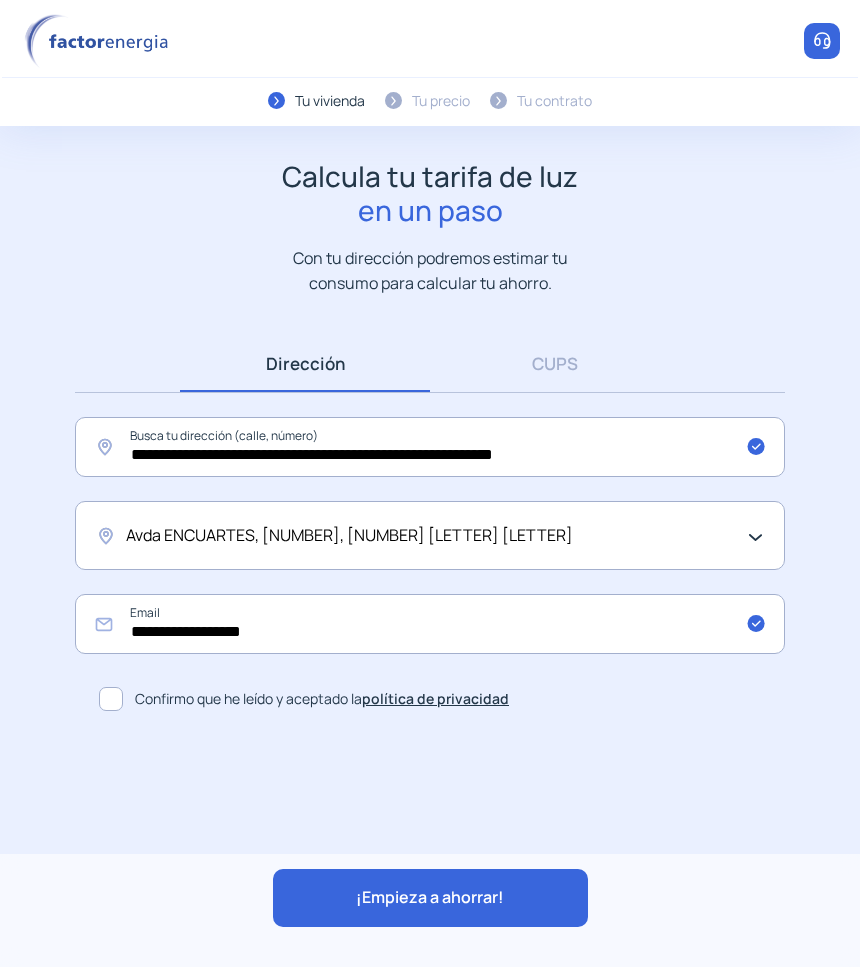 click on "¡Empieza a ahorrar!" 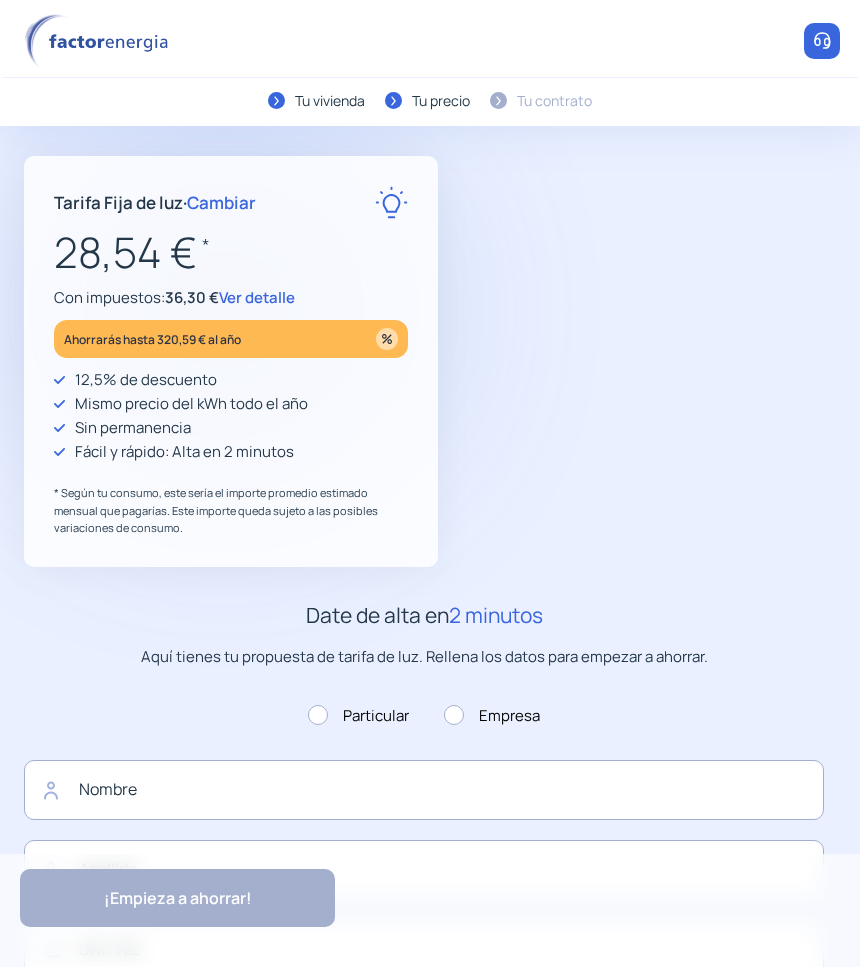 type on "**********" 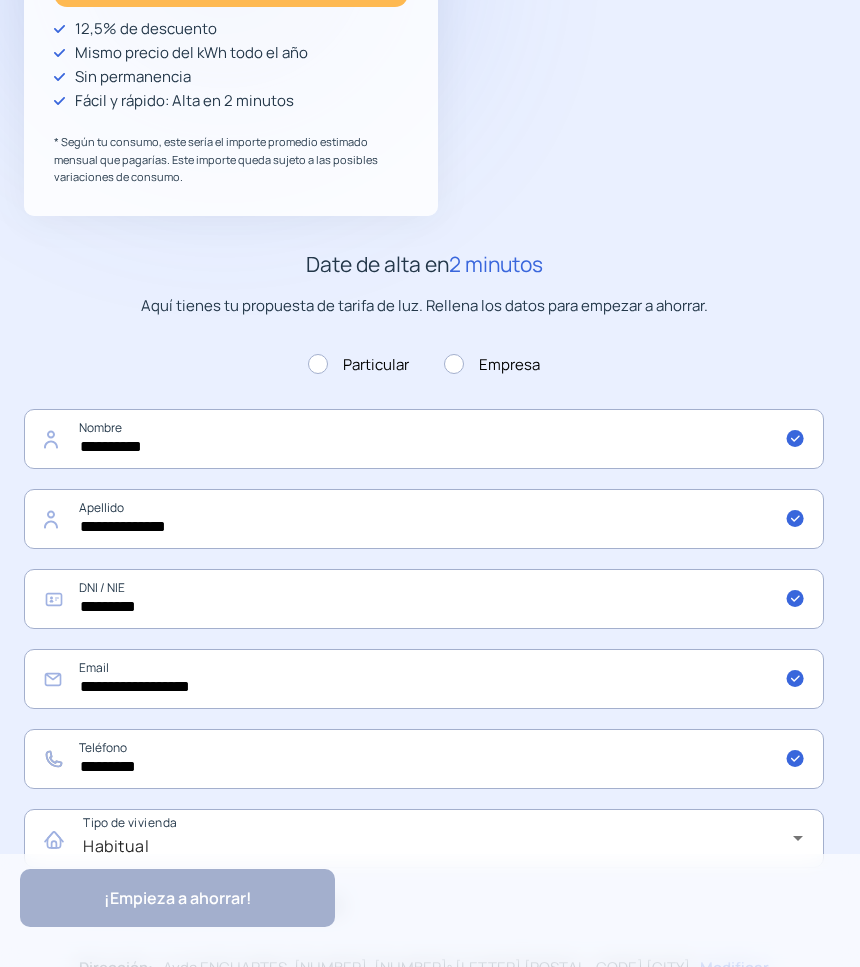 scroll, scrollTop: 875, scrollLeft: 0, axis: vertical 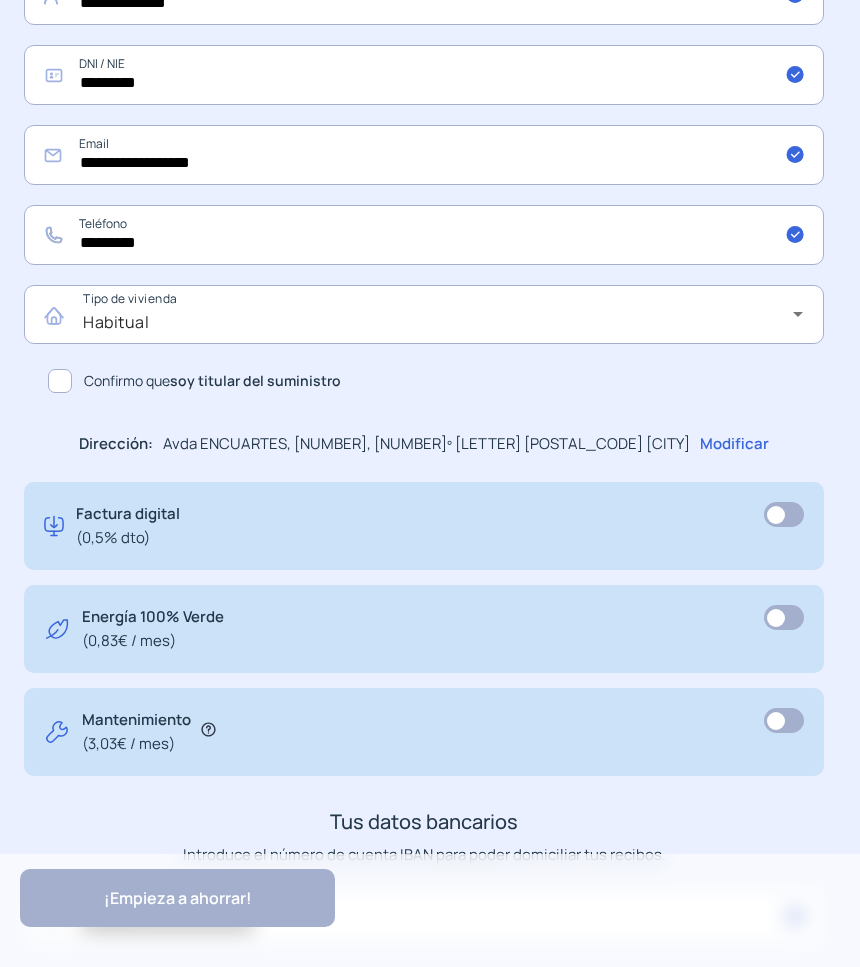 click 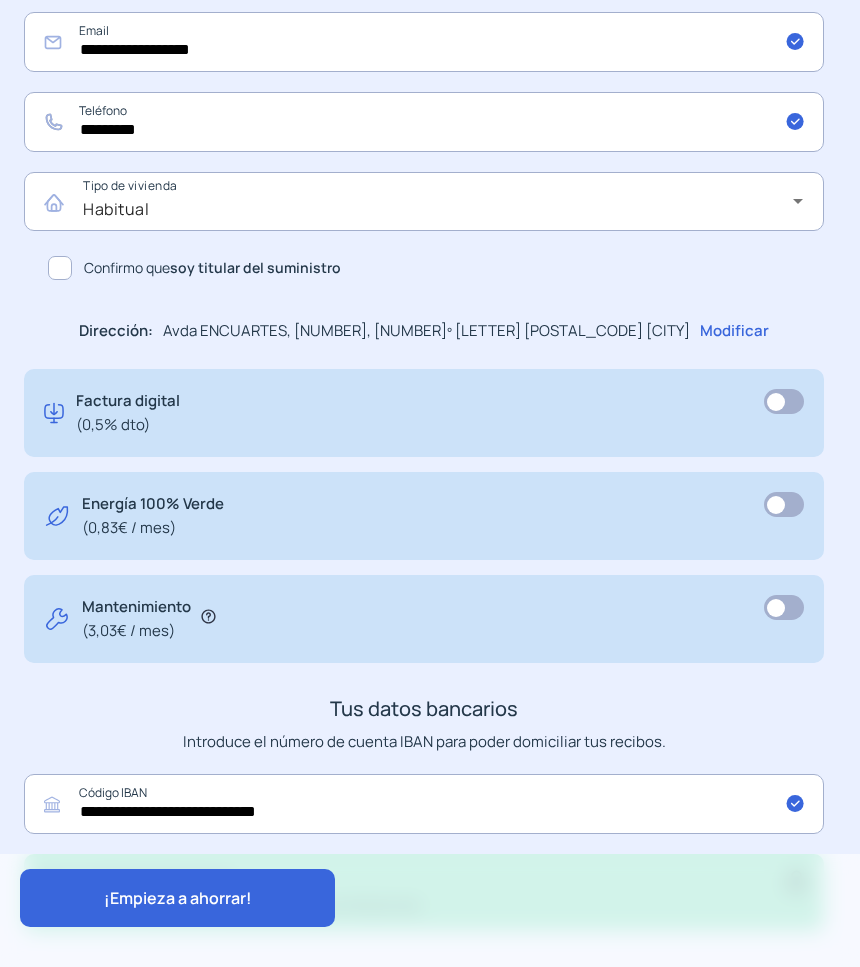 scroll, scrollTop: 1095, scrollLeft: 0, axis: vertical 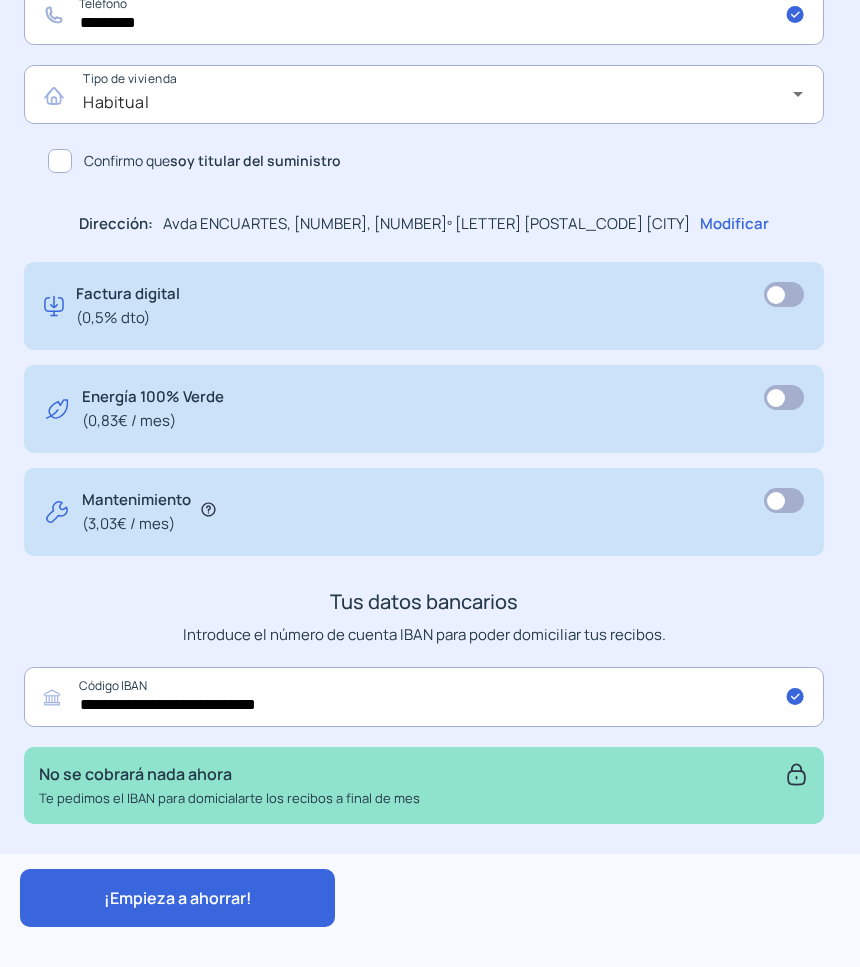 click on "¡Empieza a ahorrar!" 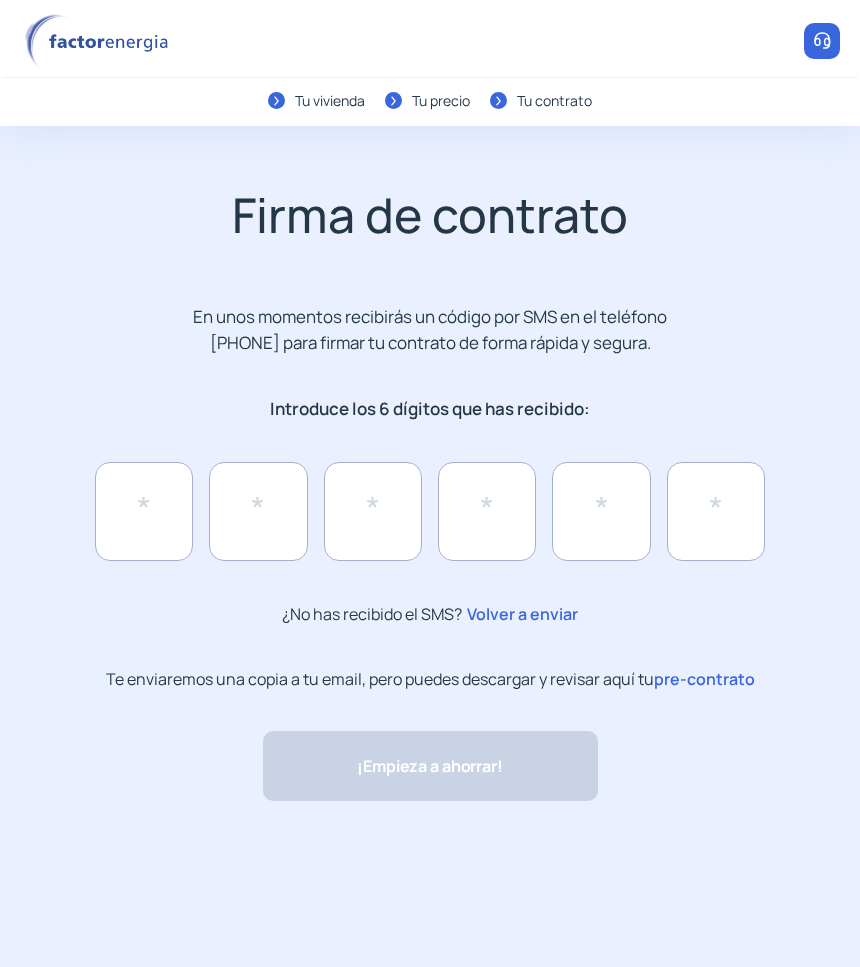 click on "pre-contrato" 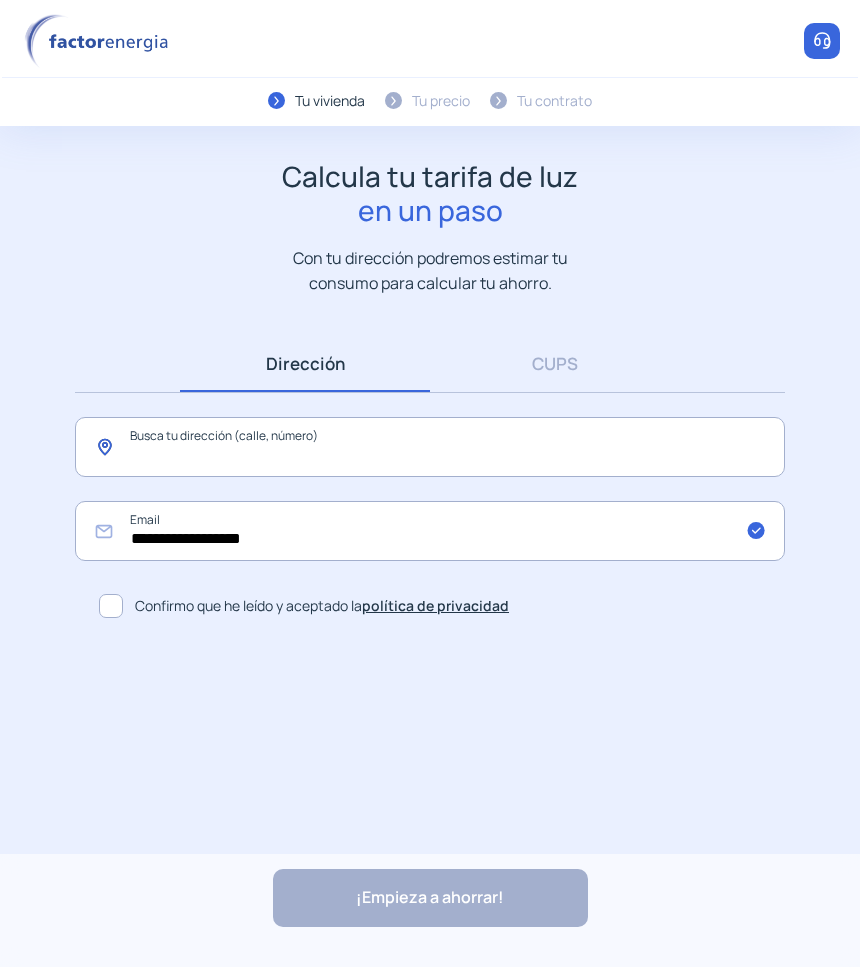 click 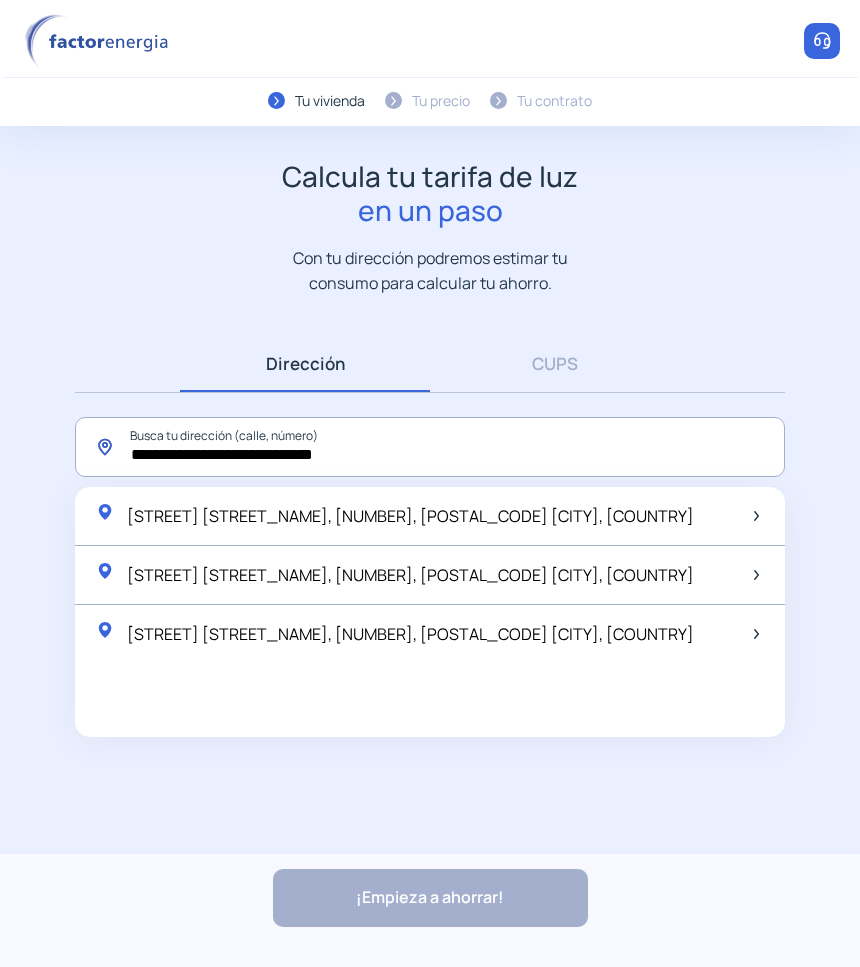 click on "**********" 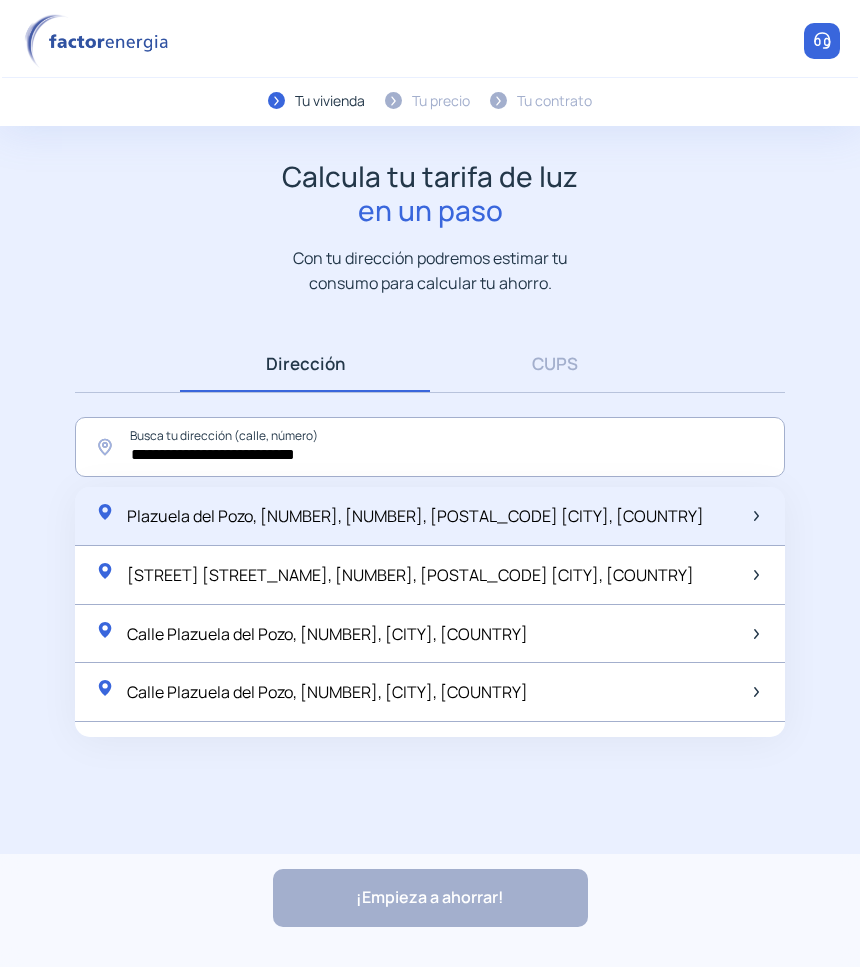 click on "Plazuela del Pozo, [NUMBER], [NUMBER], [POSTAL_CODE] [CITY], [COUNTRY]" 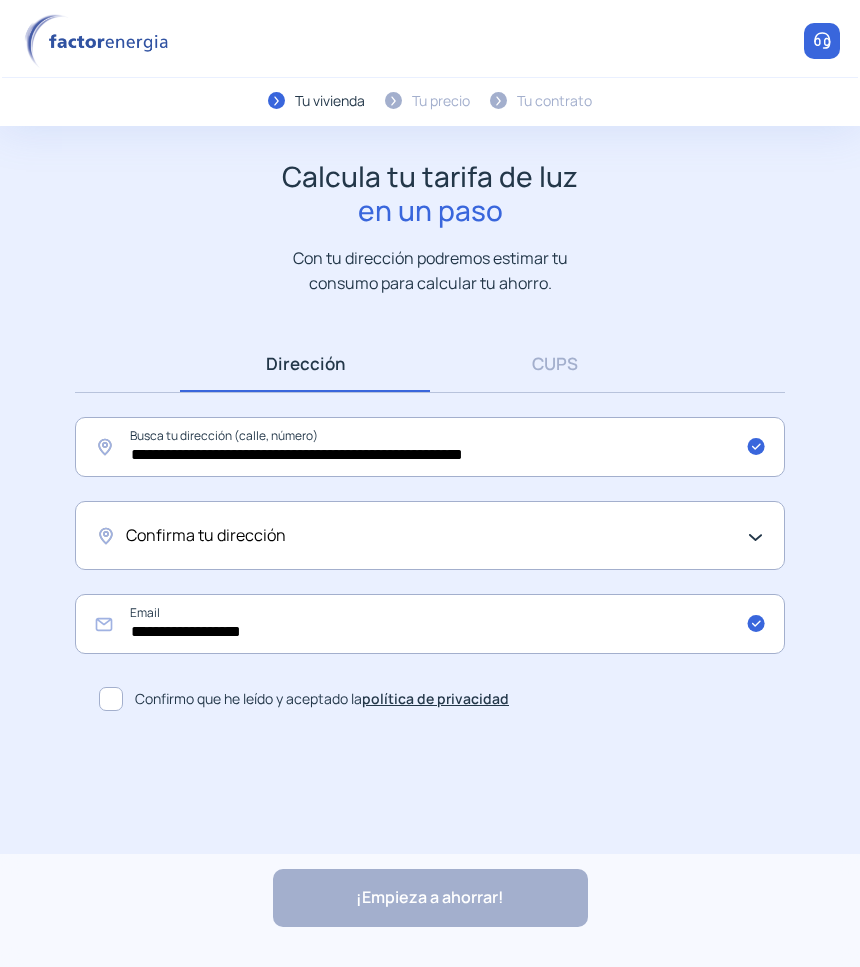click on "Confirma tu dirección" 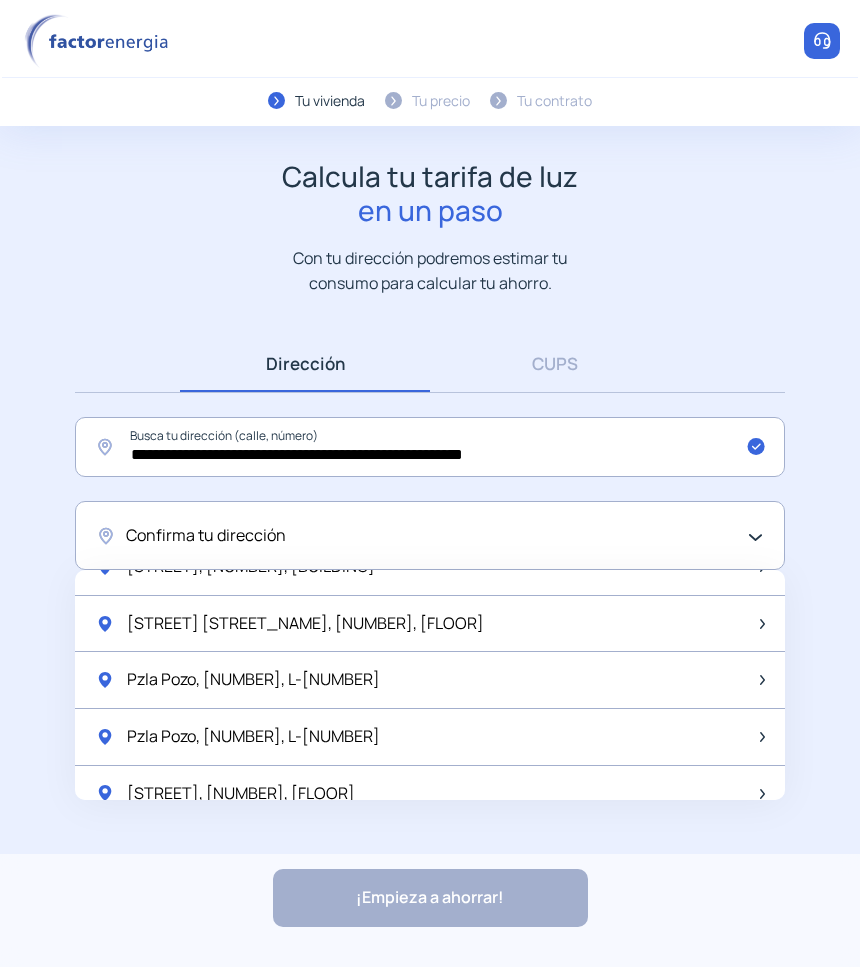 scroll, scrollTop: 1042, scrollLeft: 0, axis: vertical 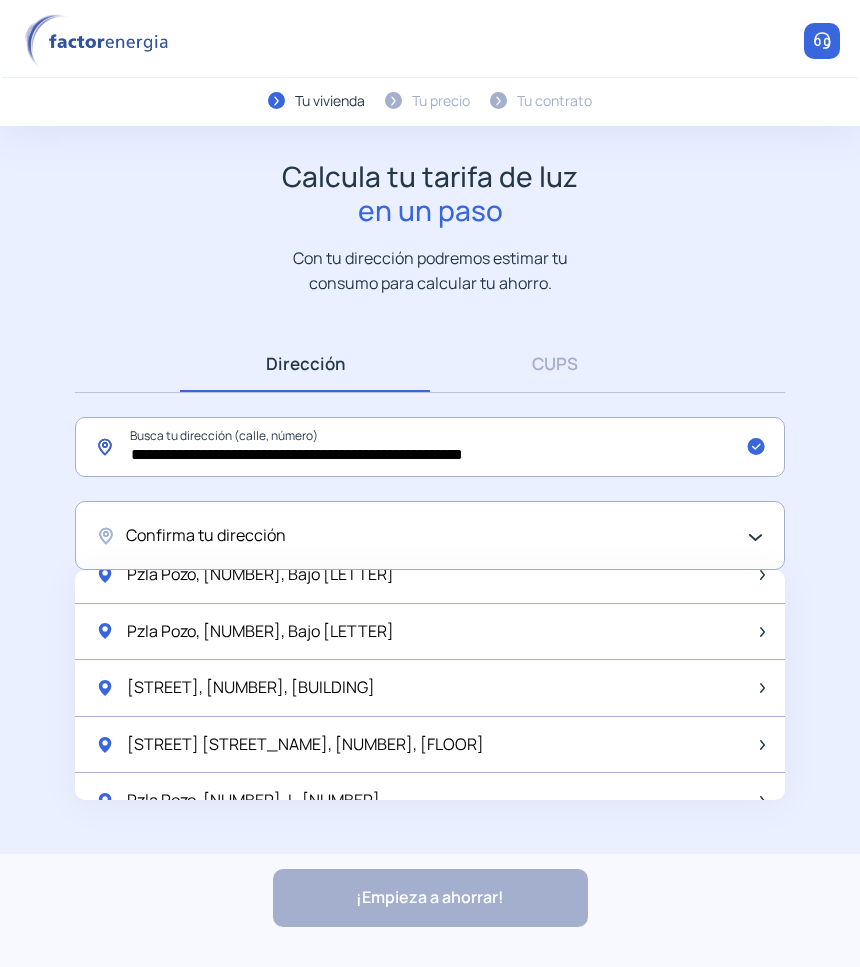 click on "**********" 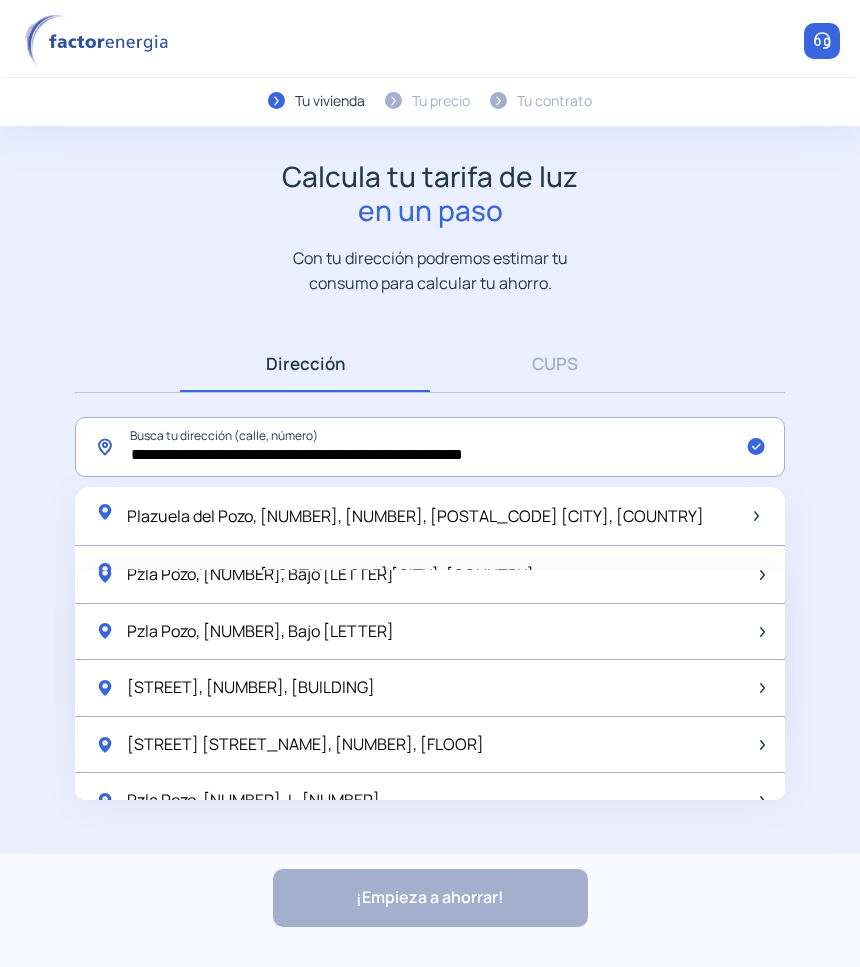 click on "**********" 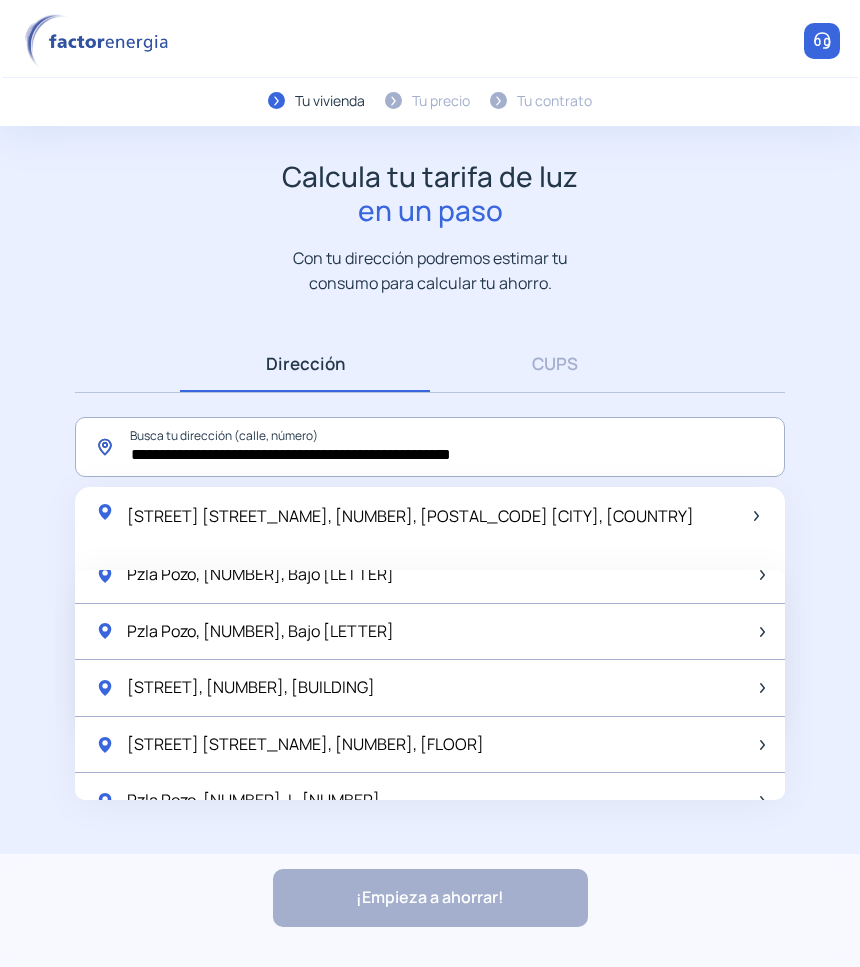 click on "**********" 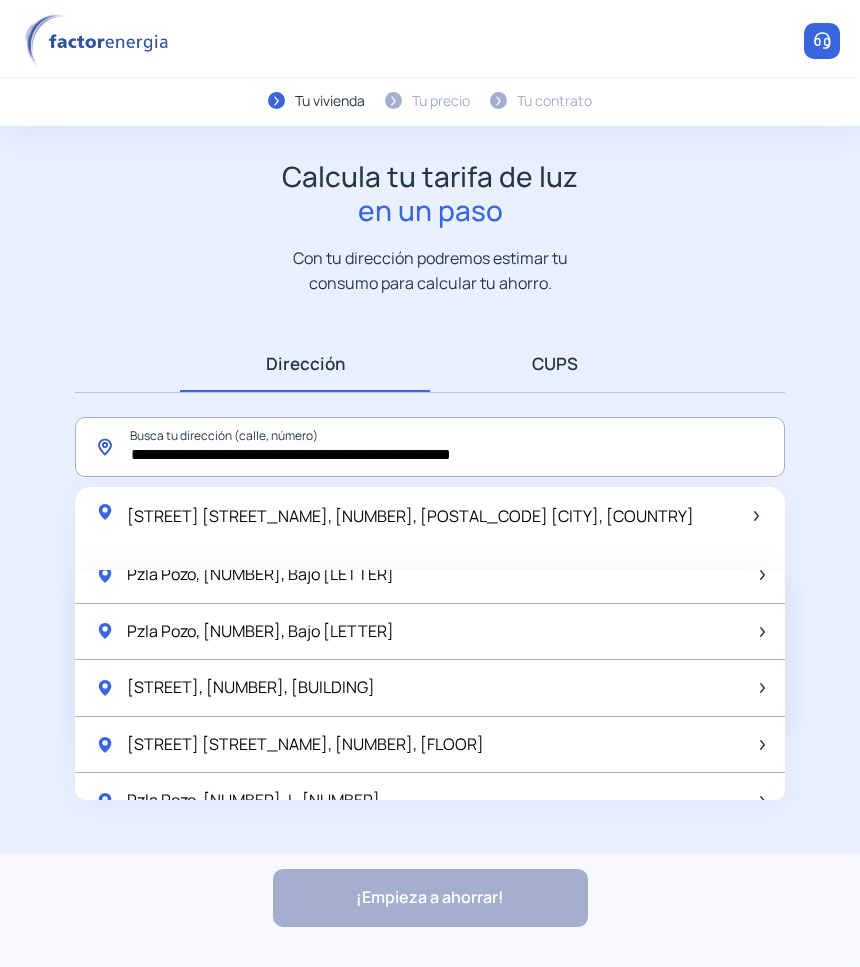 type on "**********" 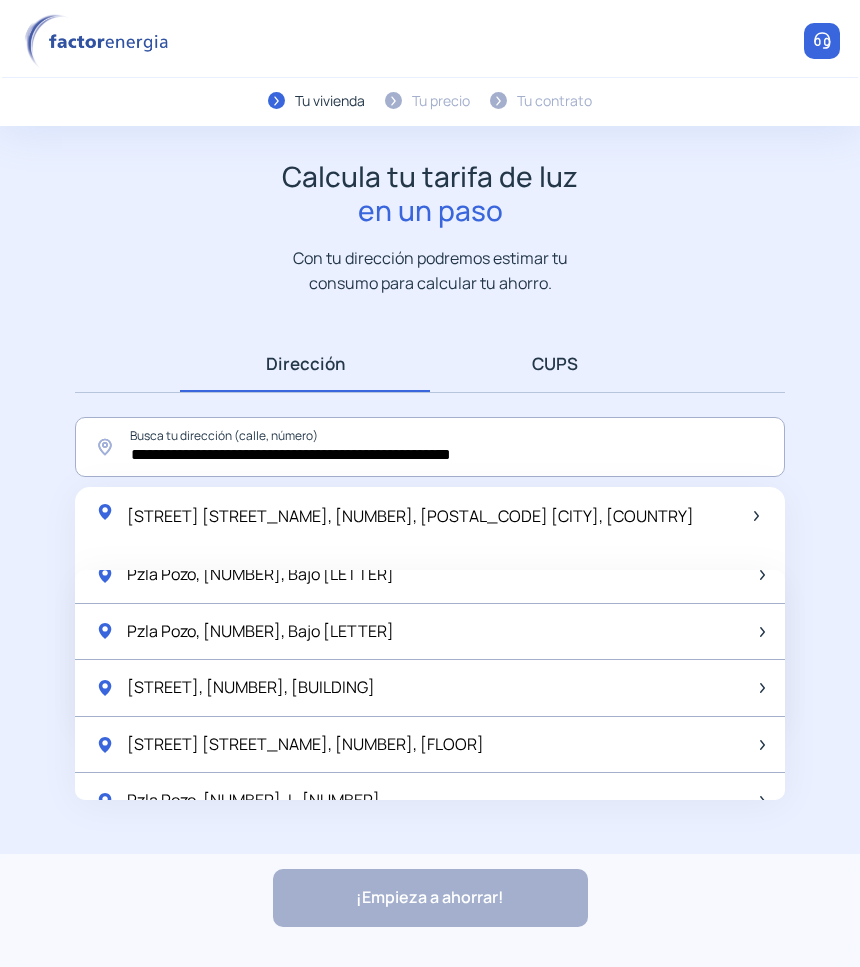 click on "CUPS" at bounding box center (555, 363) 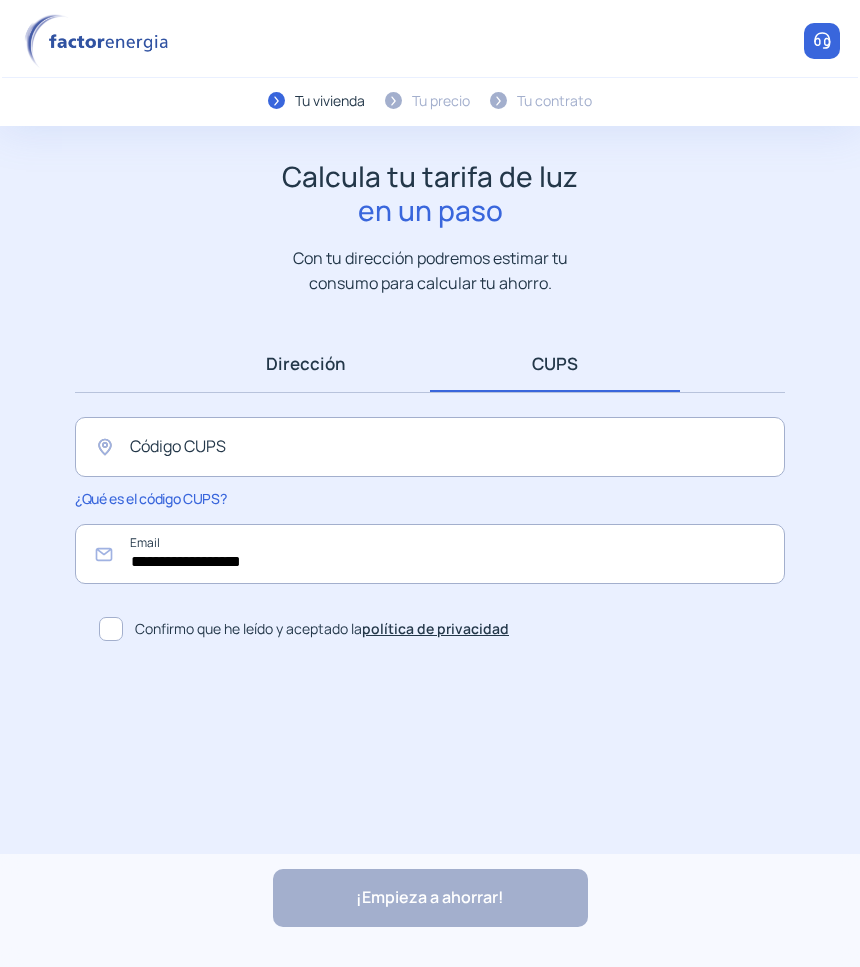 click on "Dirección" at bounding box center (305, 363) 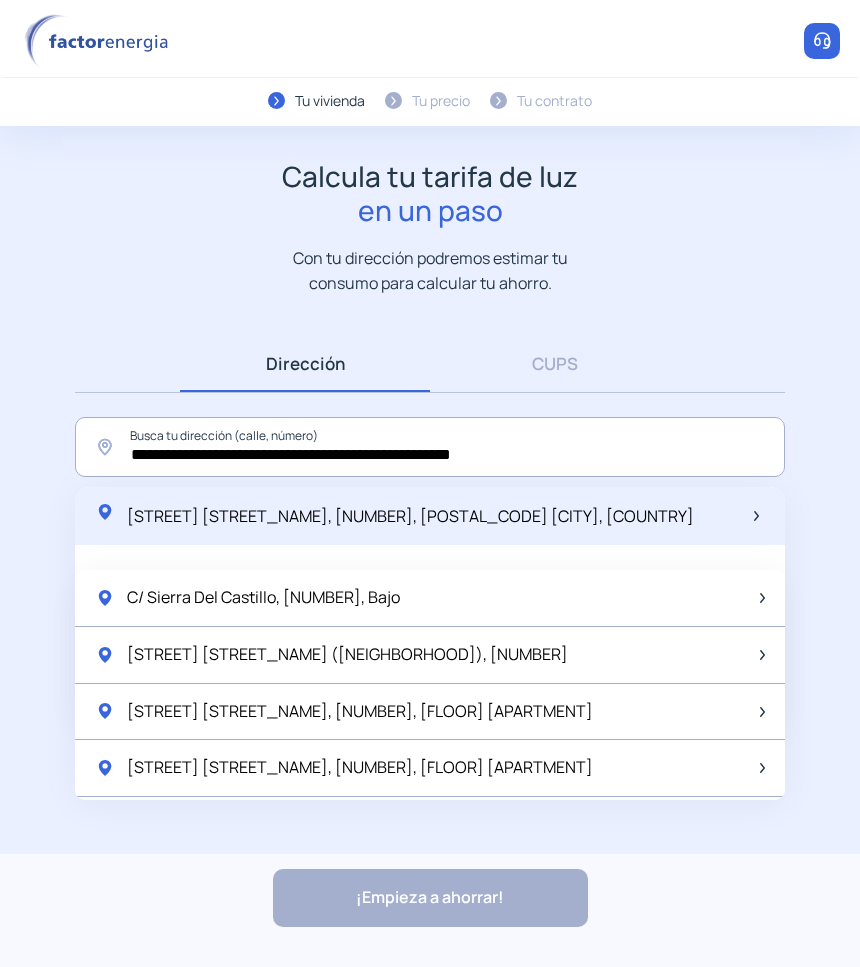 click on "[STREET] [STREET_NAME], [NUMBER], [POSTAL_CODE] [CITY], [COUNTRY]" 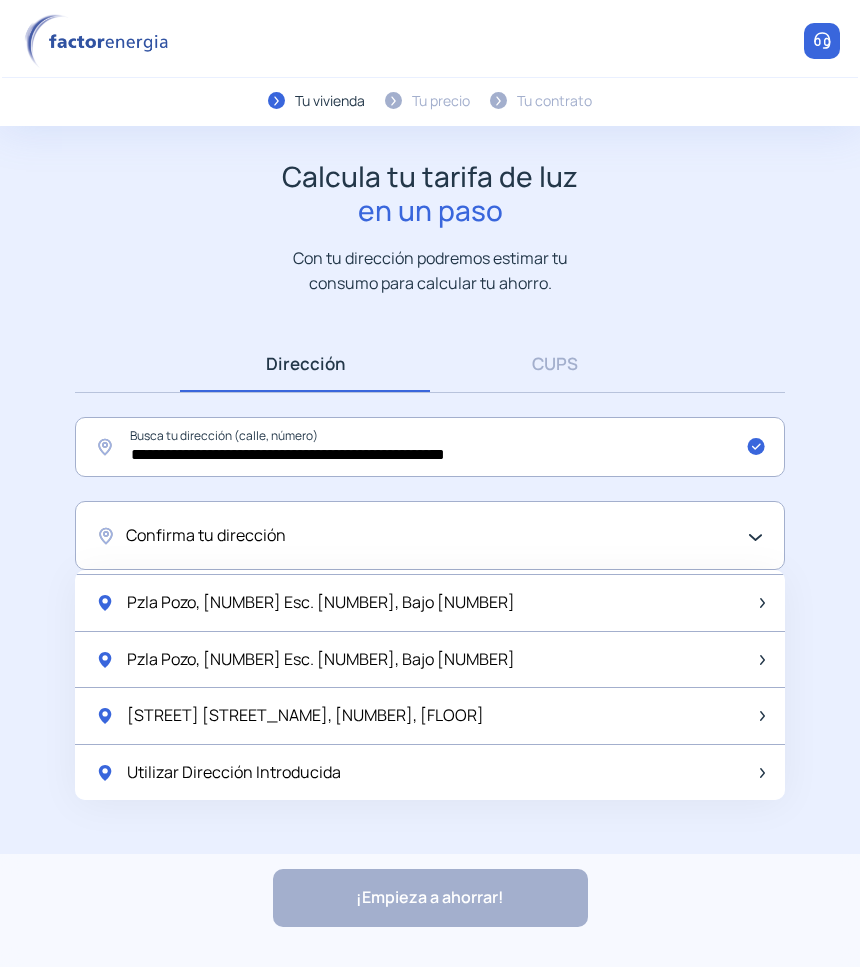 scroll, scrollTop: 2667, scrollLeft: 0, axis: vertical 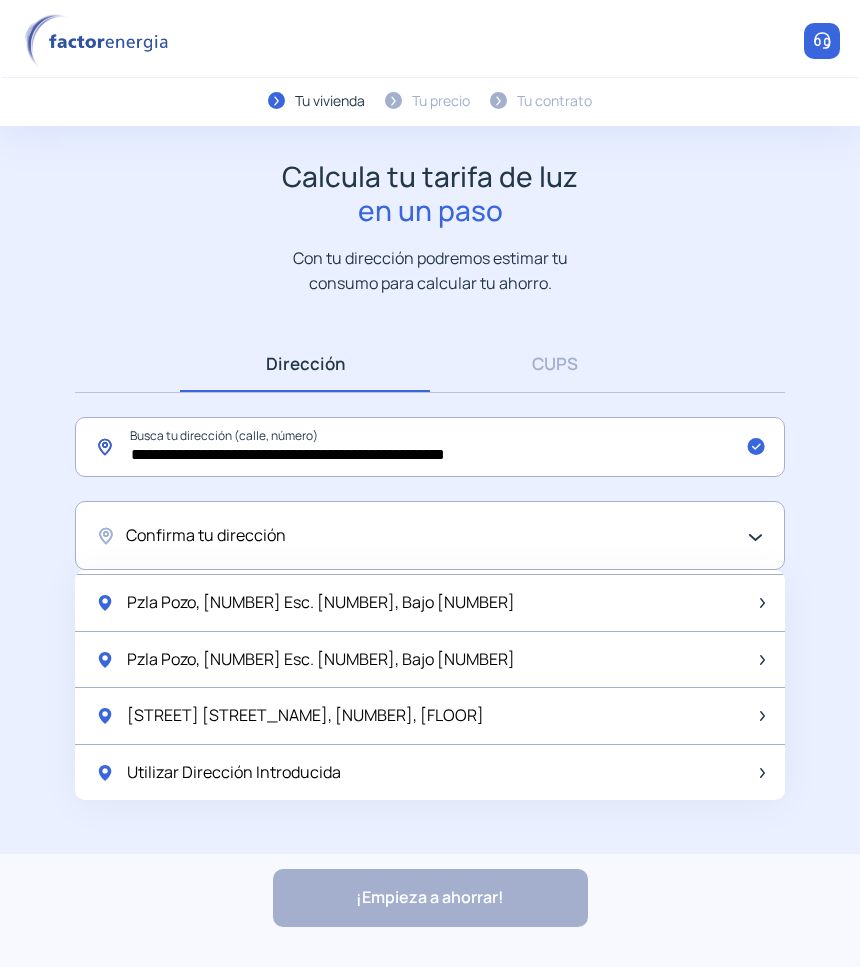click on "**********" 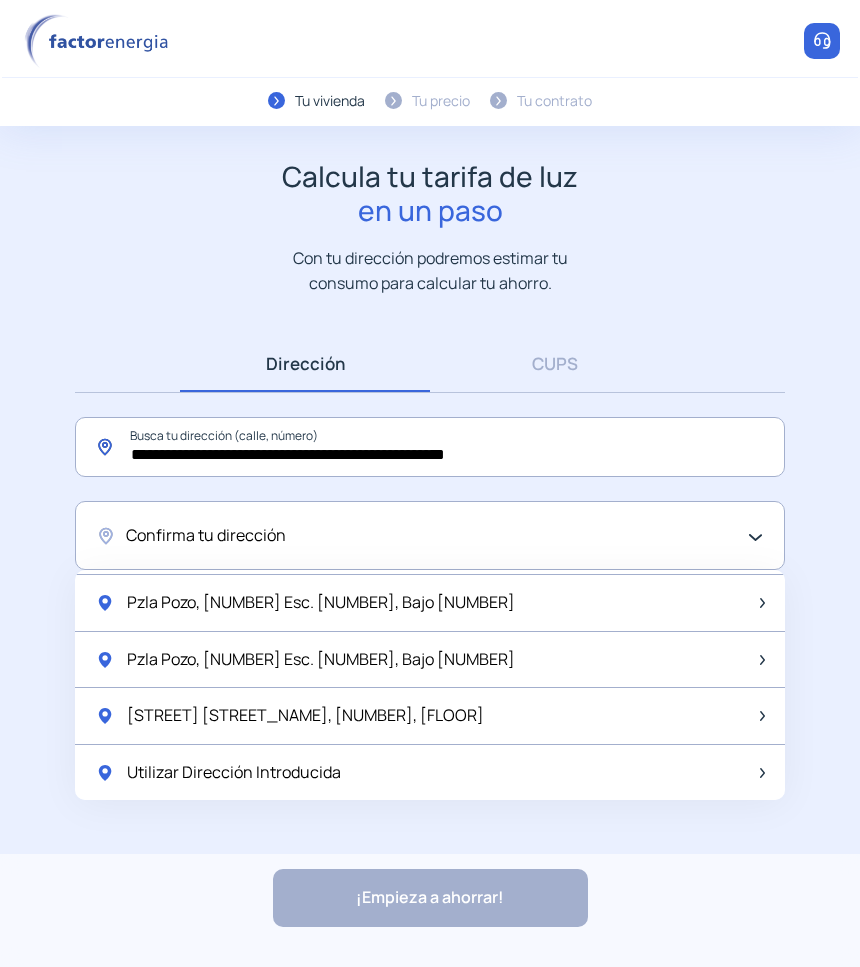 click on "**********" 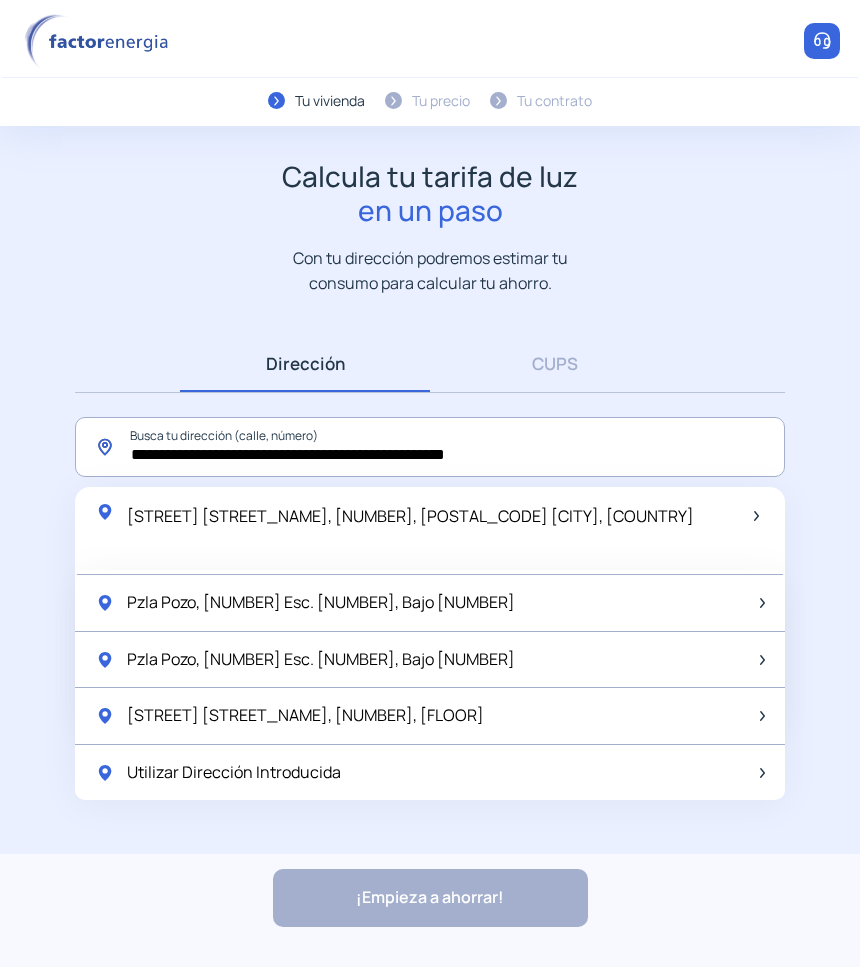 click on "**********" 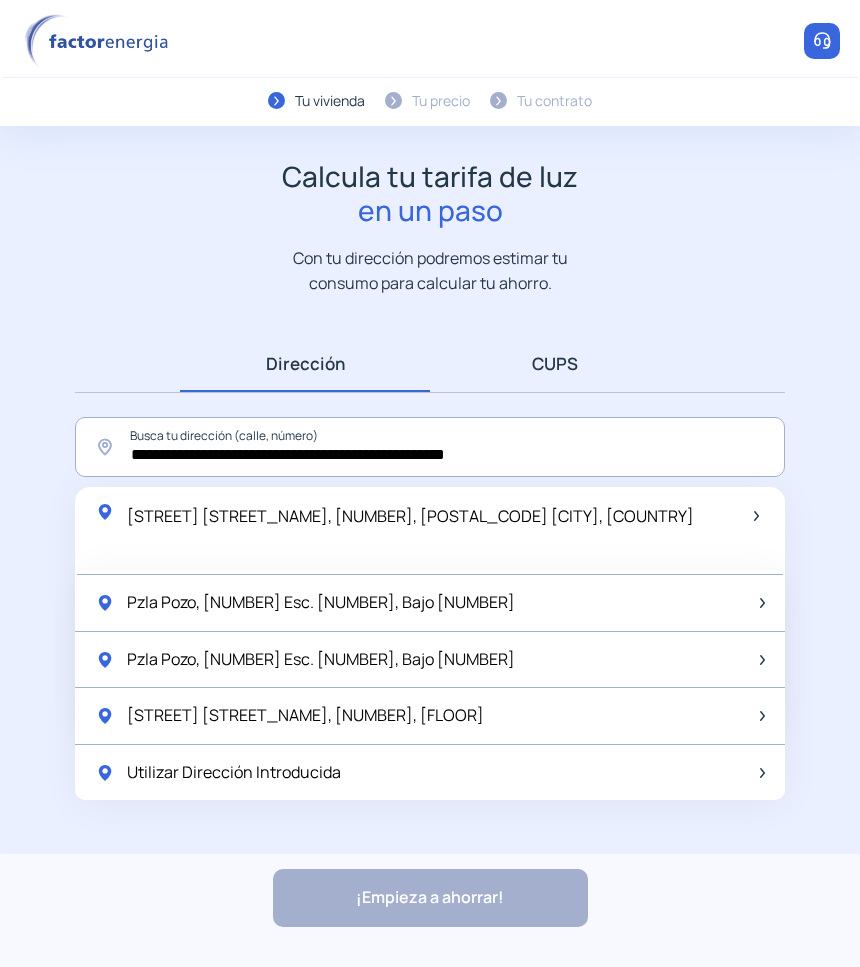 drag, startPoint x: 581, startPoint y: 355, endPoint x: 510, endPoint y: 366, distance: 71.84706 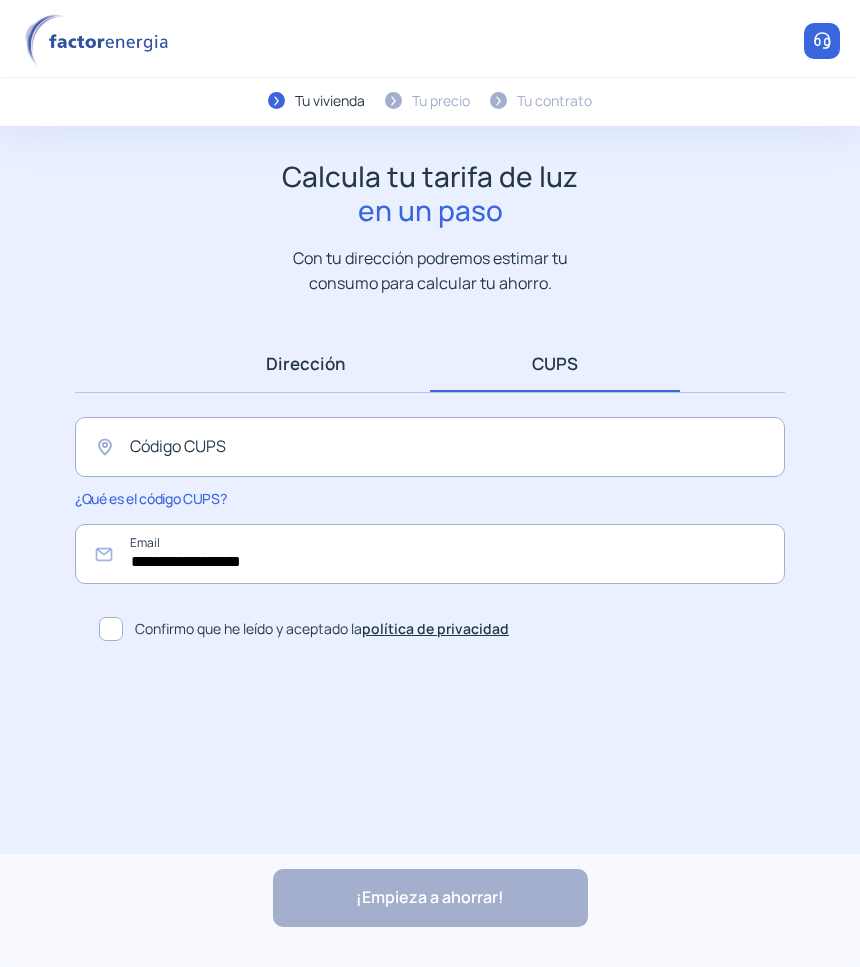 click on "Dirección" at bounding box center (305, 363) 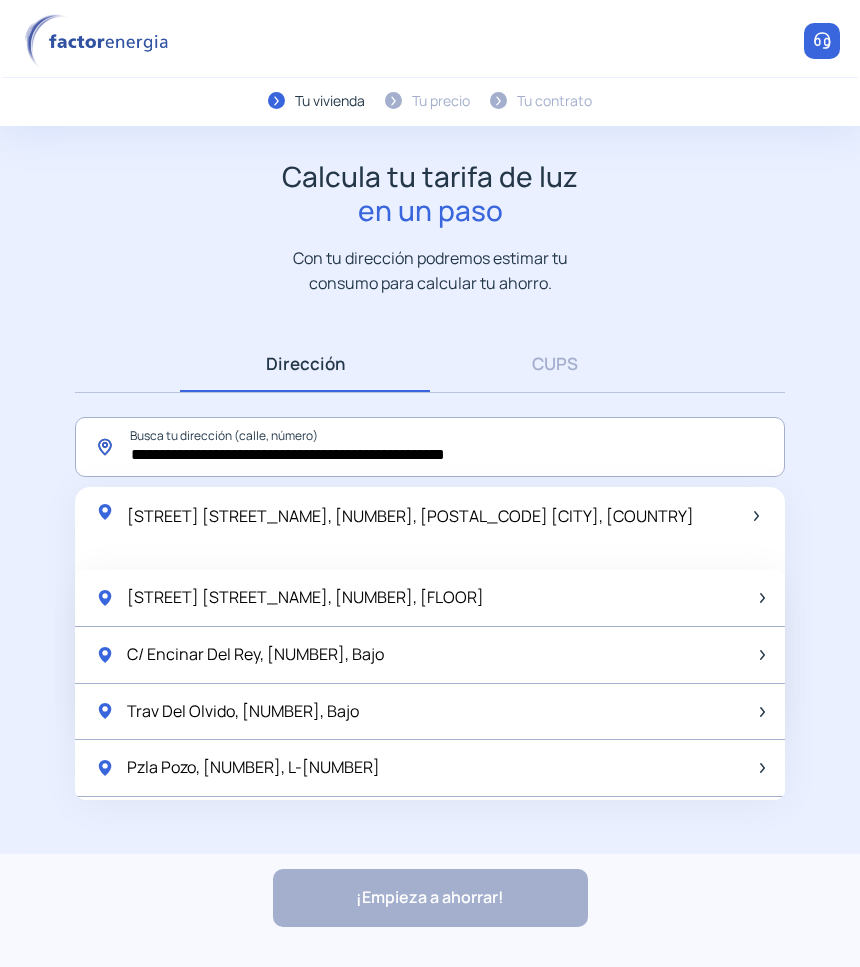 click on "**********" 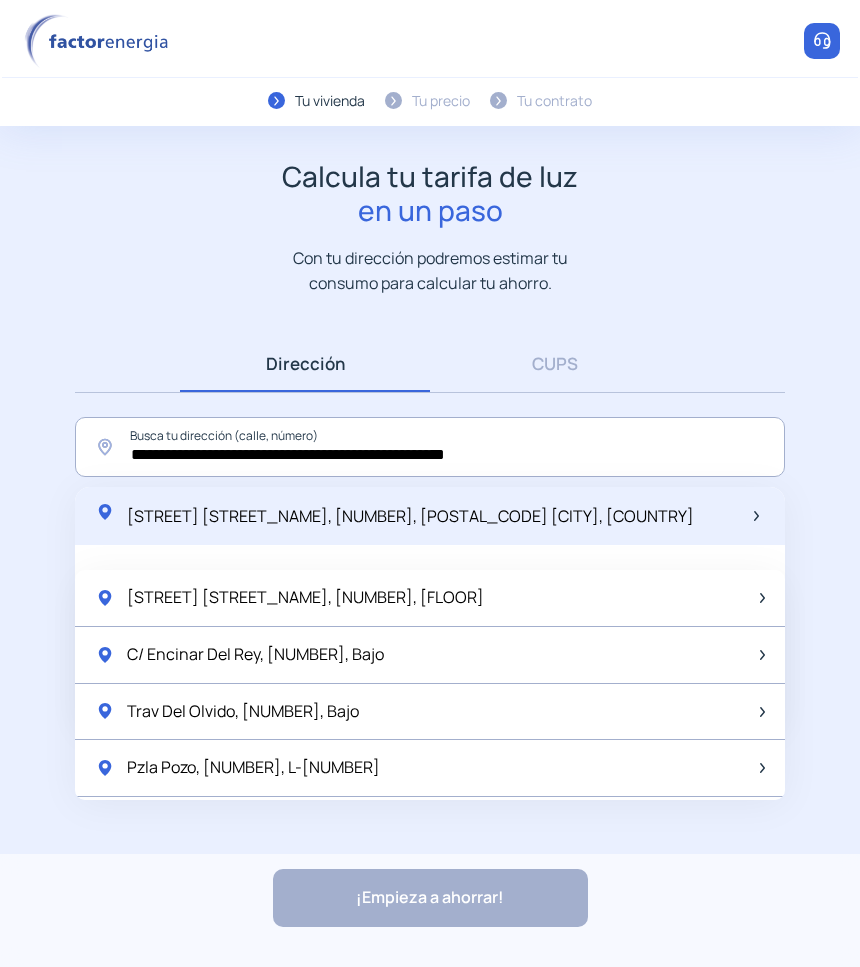click on "[STREET] [STREET_NAME], [NUMBER], [POSTAL_CODE] [CITY], [COUNTRY]" 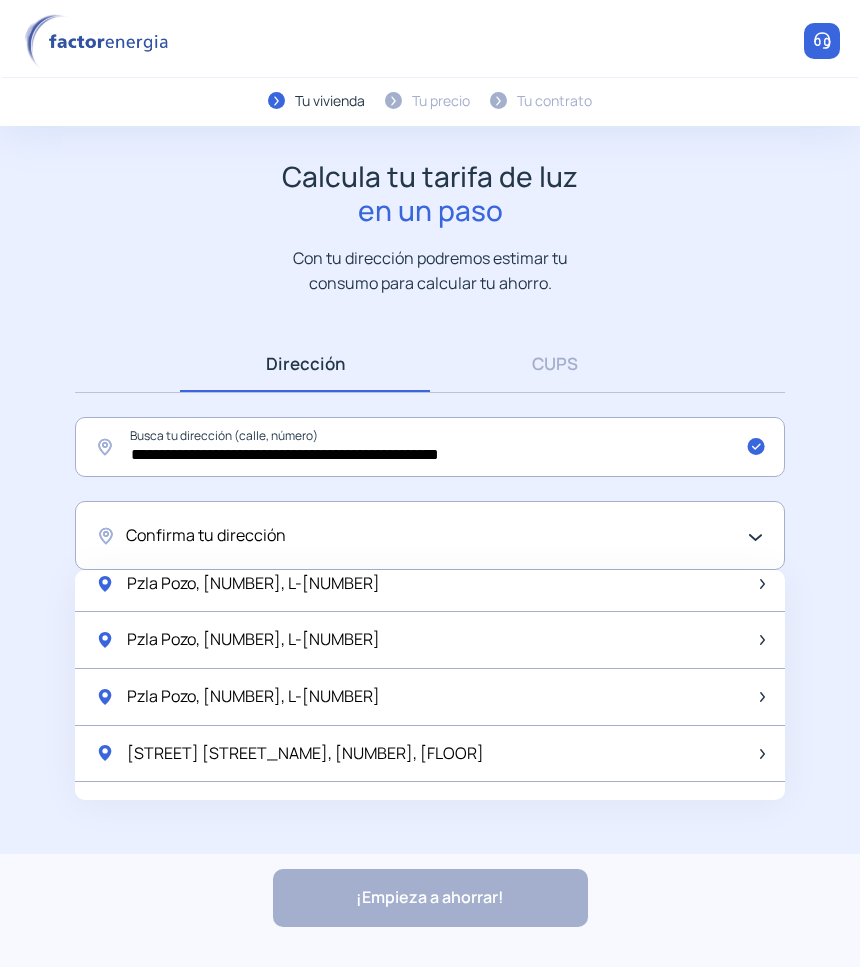 scroll, scrollTop: 1500, scrollLeft: 0, axis: vertical 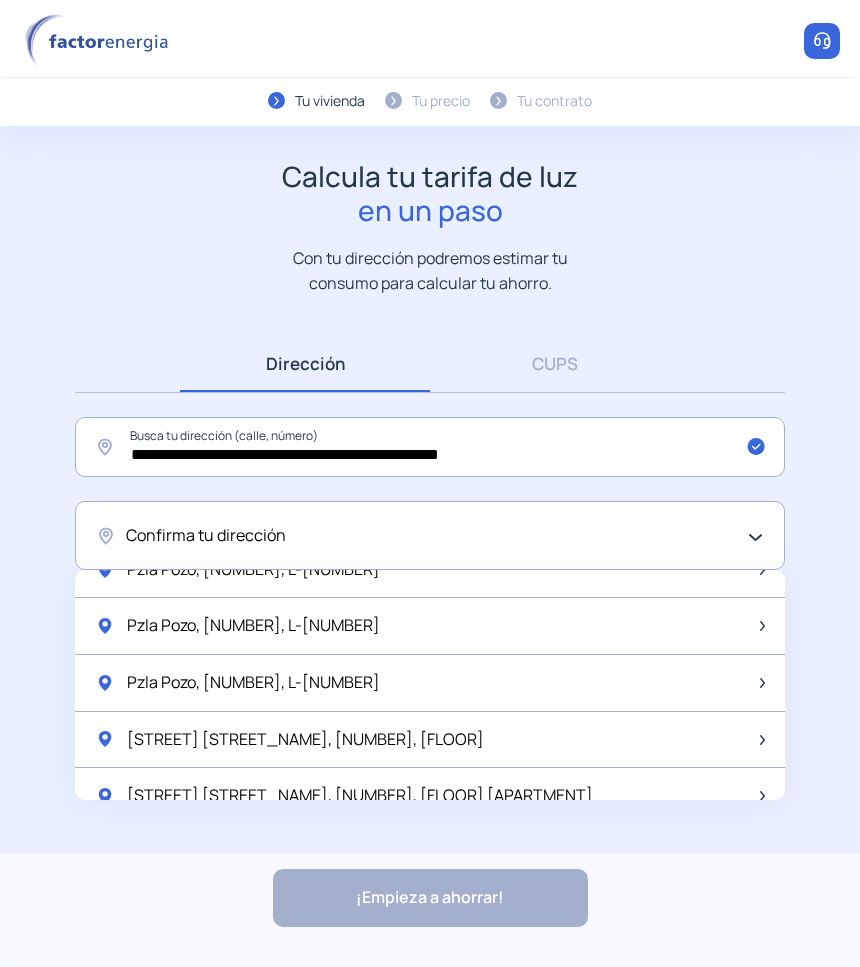 click on "Calcula tu tarifa de luz  en un paso  Con tu dirección podremos estimar tu consumo para calcular tu ahorro." 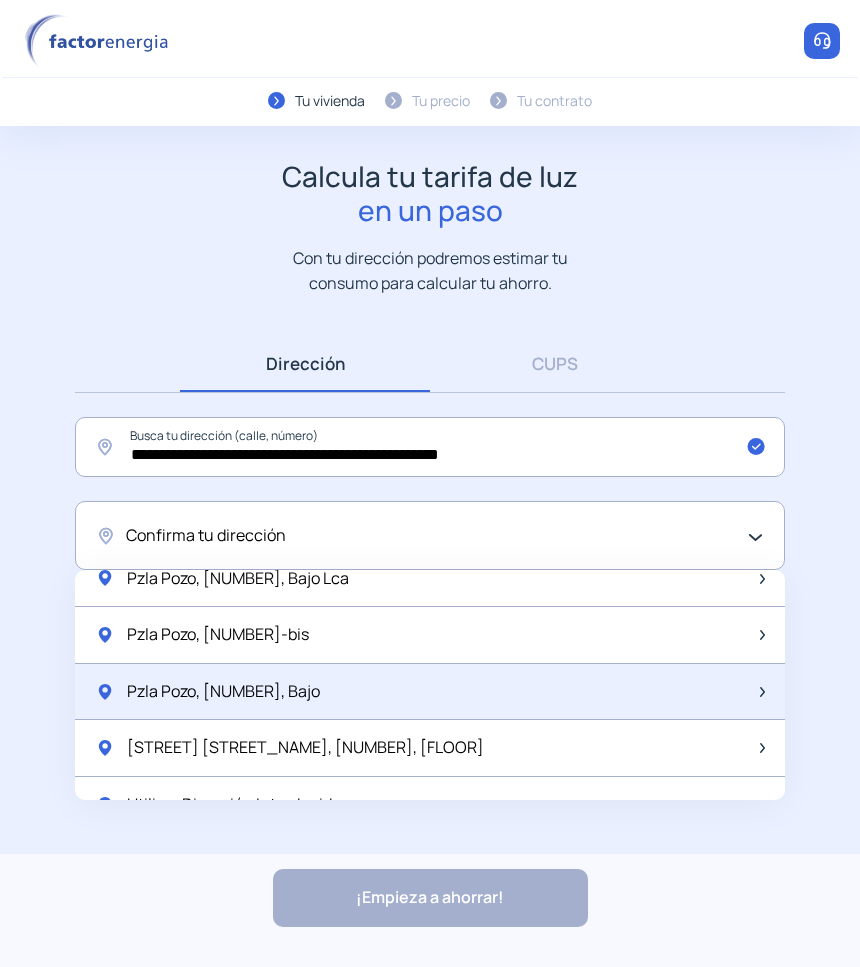 scroll, scrollTop: 2667, scrollLeft: 0, axis: vertical 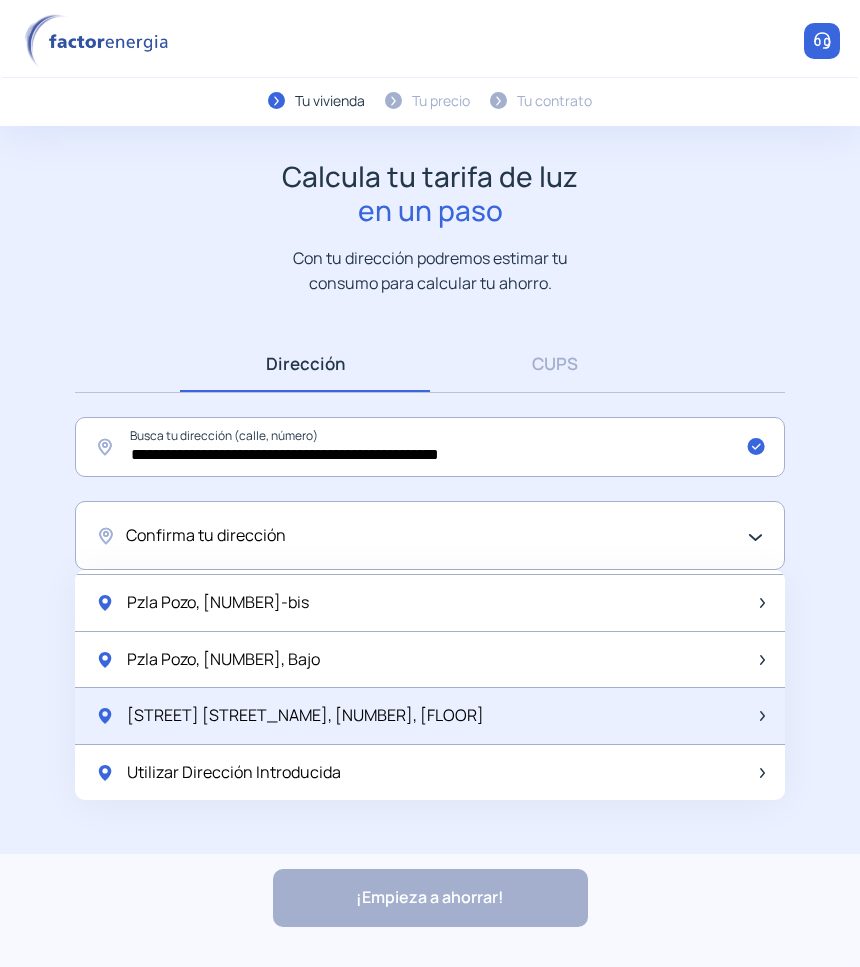 click on "[STREET] [STREET_NAME], [NUMBER], [FLOOR]" 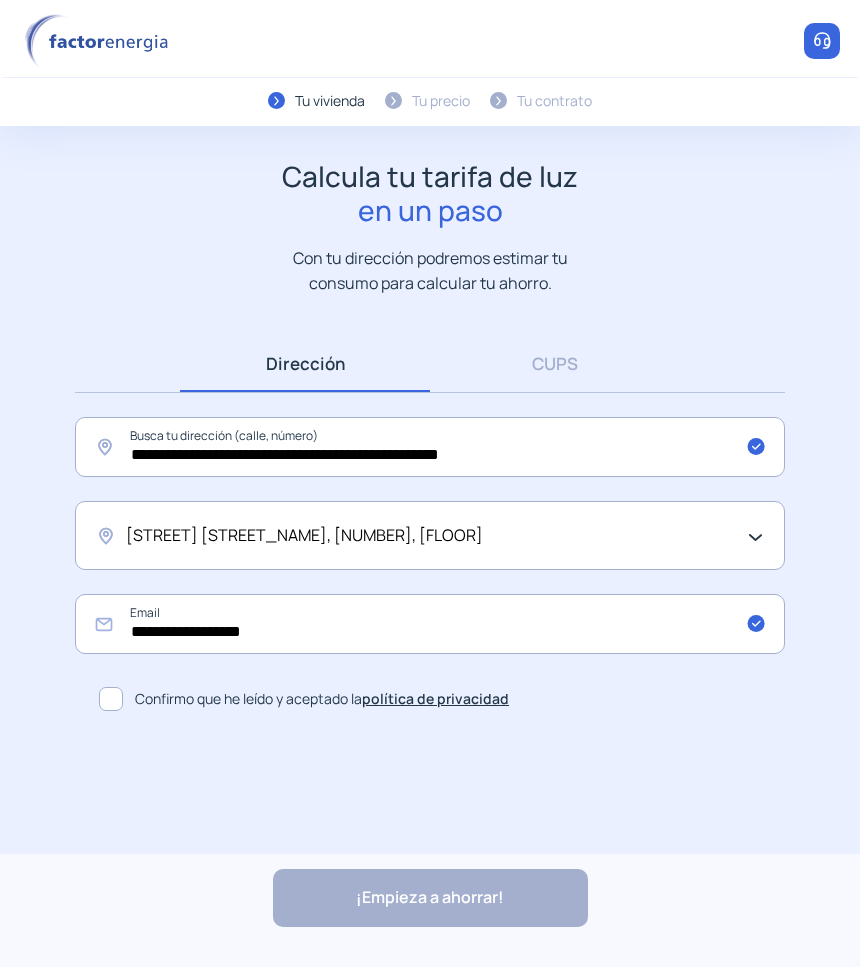 click on "[STREET] [STREET_NAME], [NUMBER], [FLOOR]" 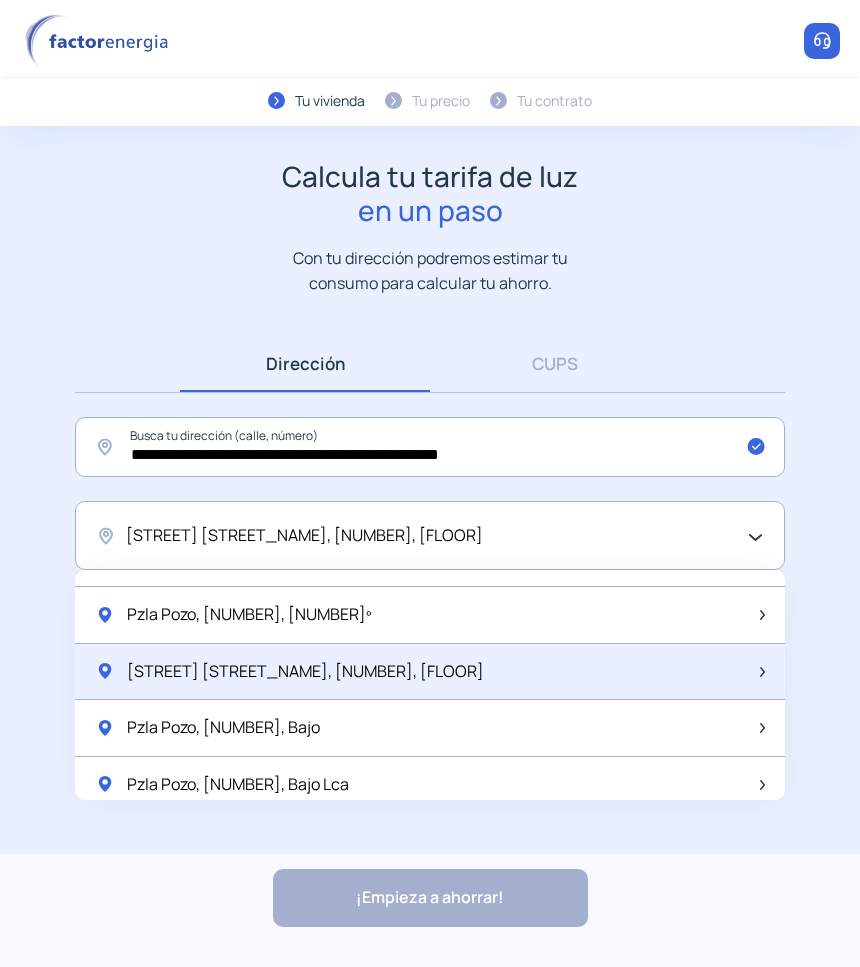 scroll, scrollTop: 2292, scrollLeft: 0, axis: vertical 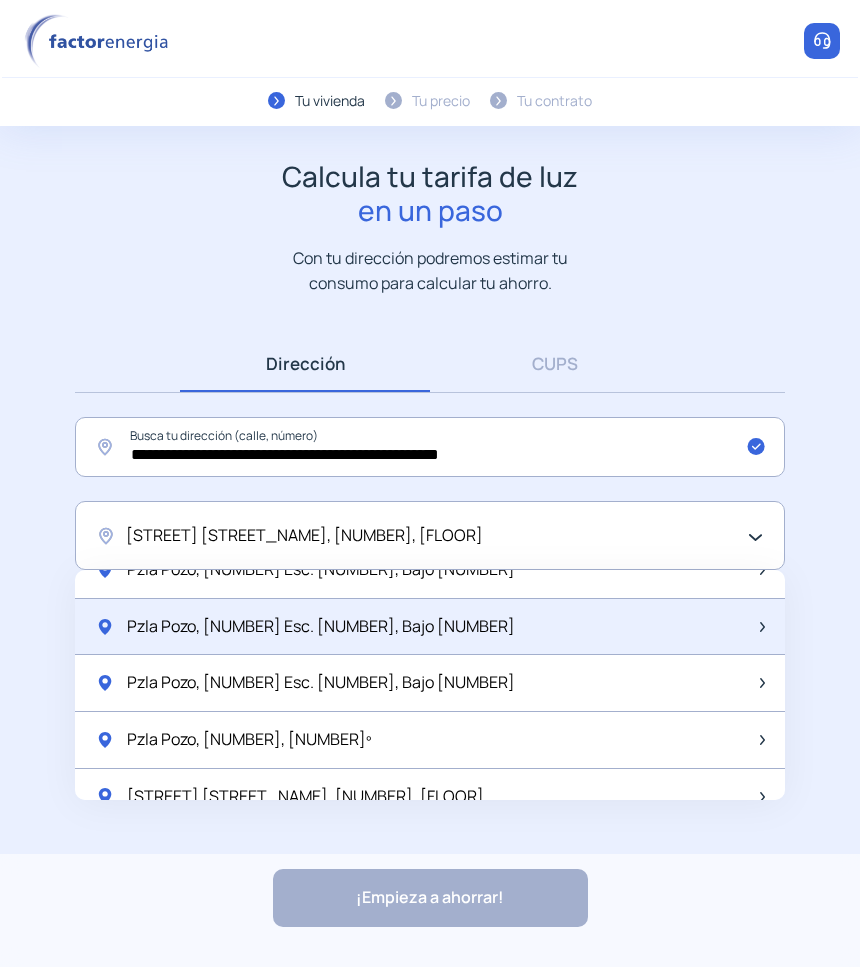 click on "Pzla Pozo, [NUMBER] Esc. [NUMBER], Bajo [NUMBER]" 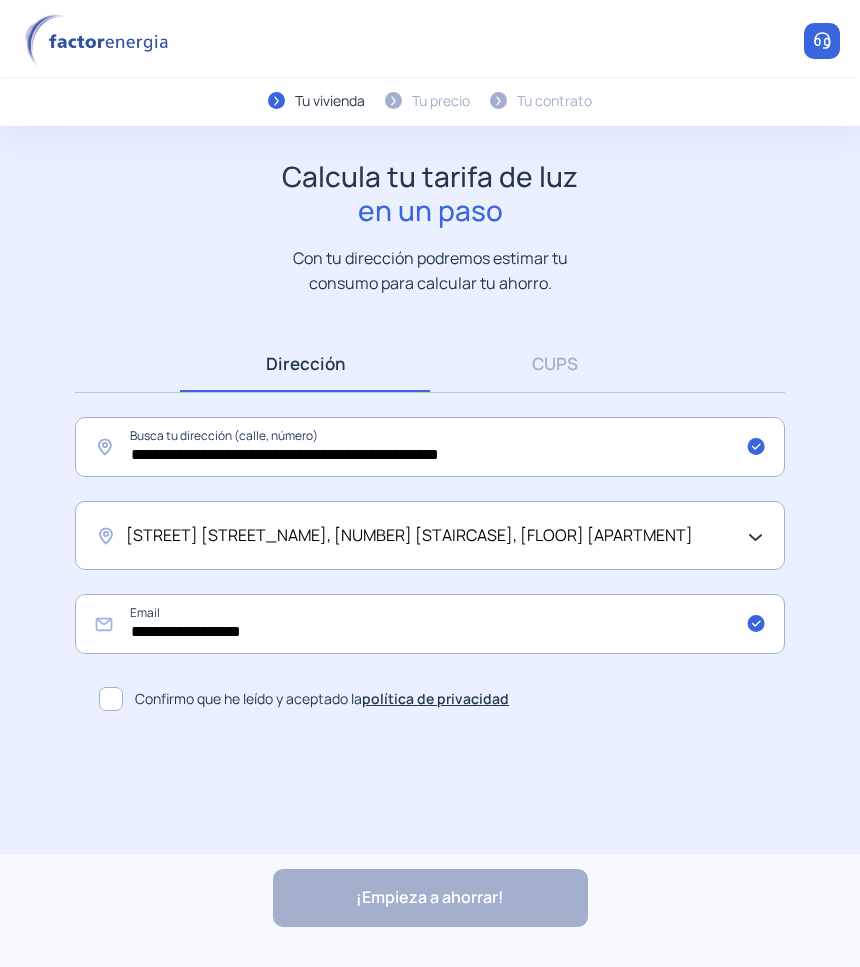 click 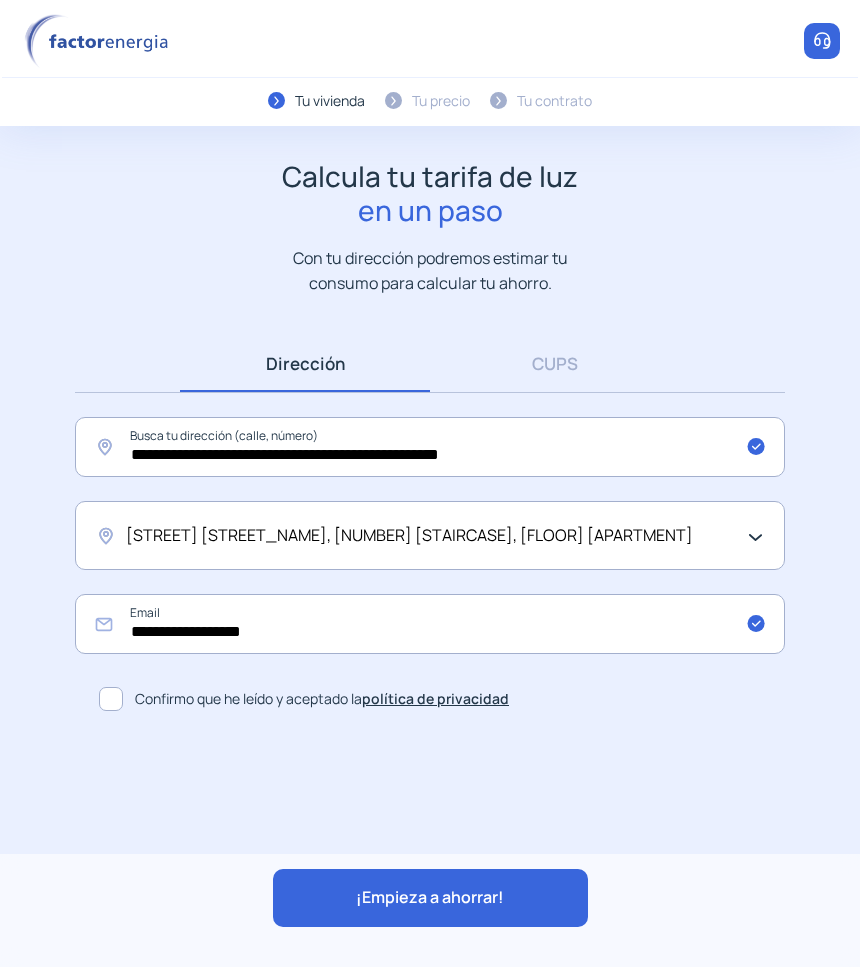click on "¡Empieza a ahorrar!" 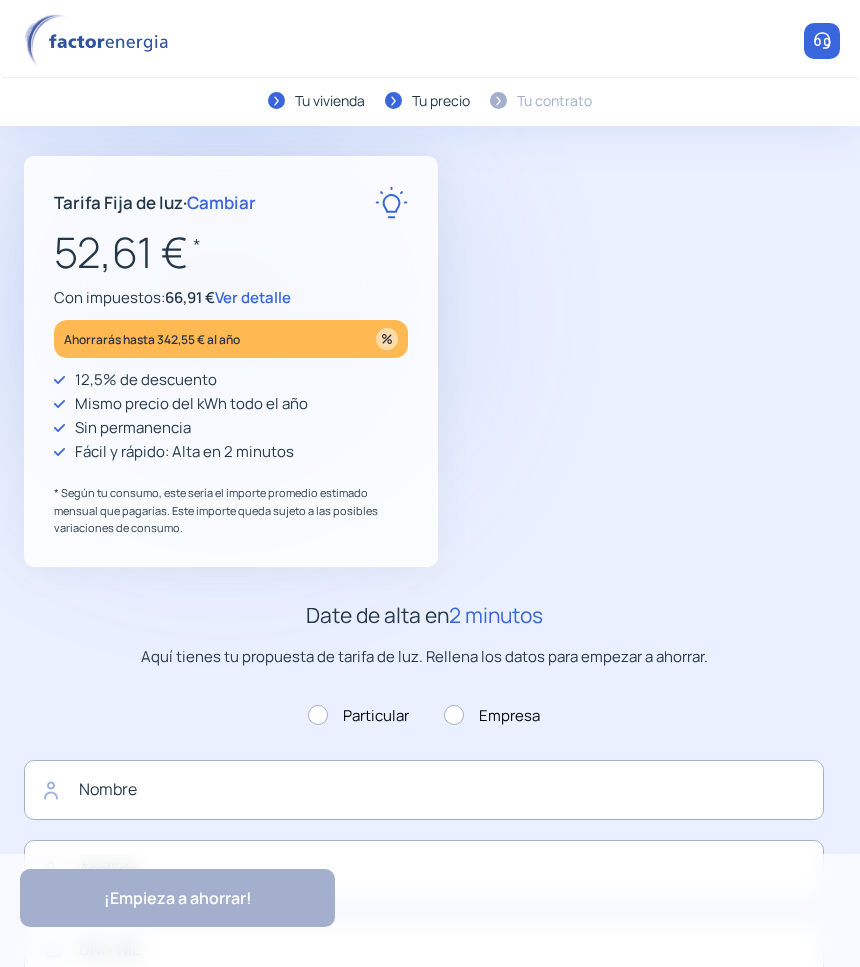 type on "**********" 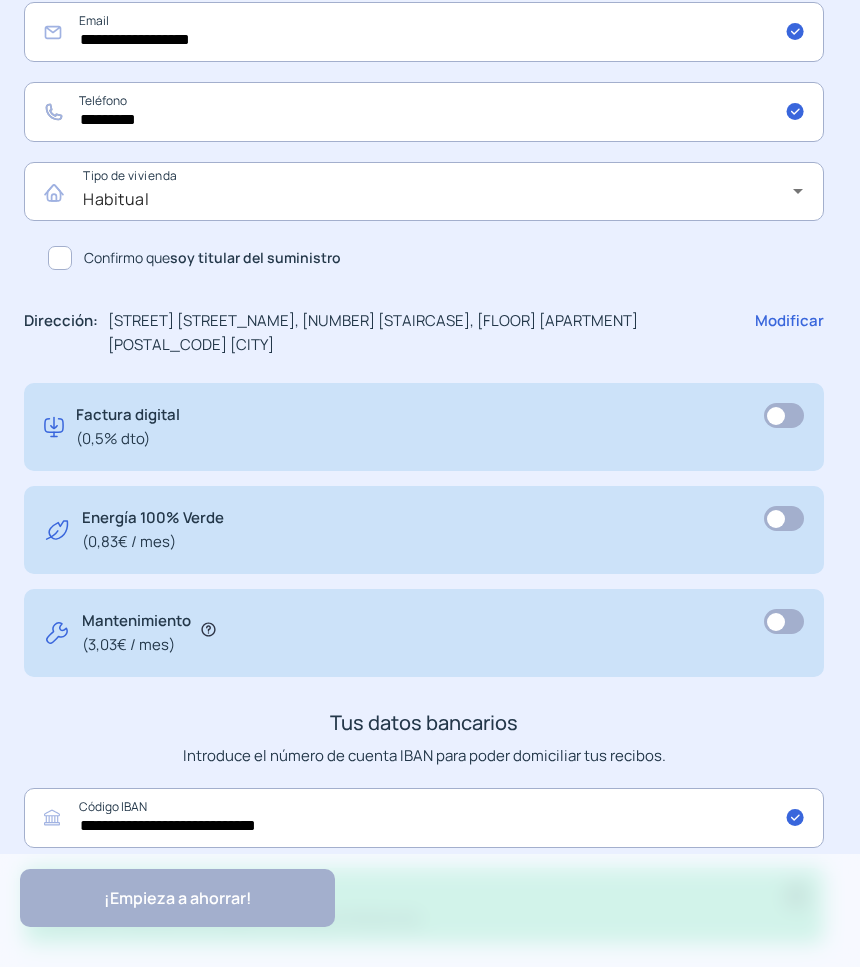 scroll, scrollTop: 1000, scrollLeft: 0, axis: vertical 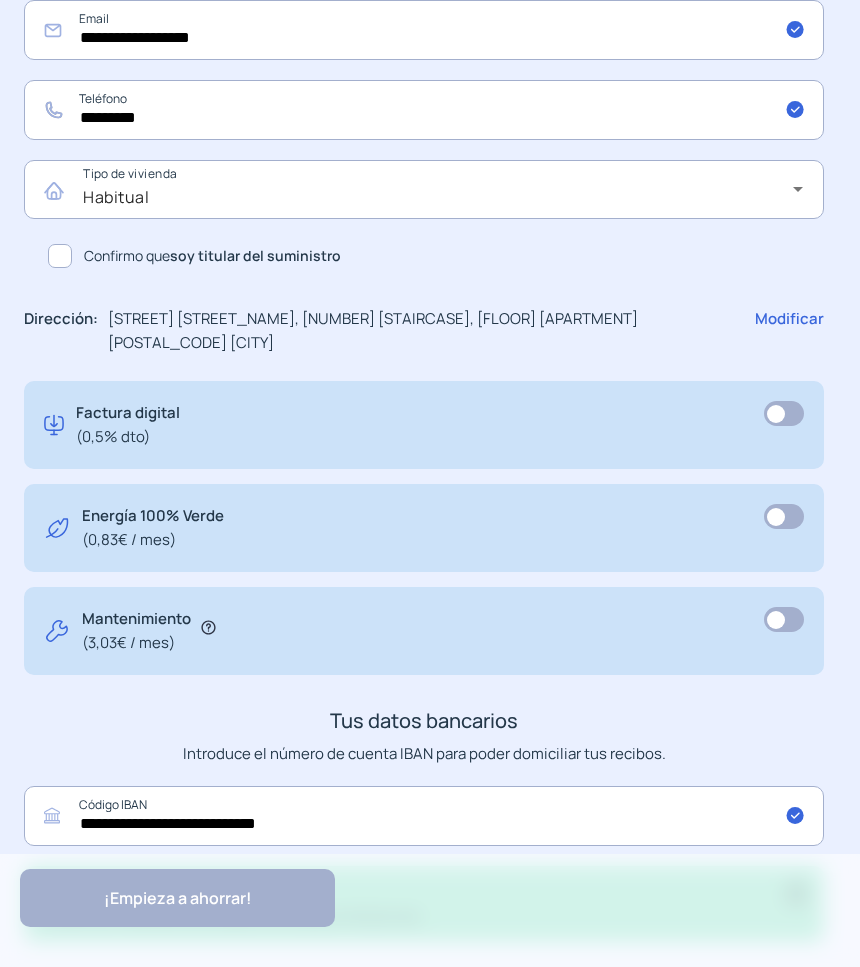 click 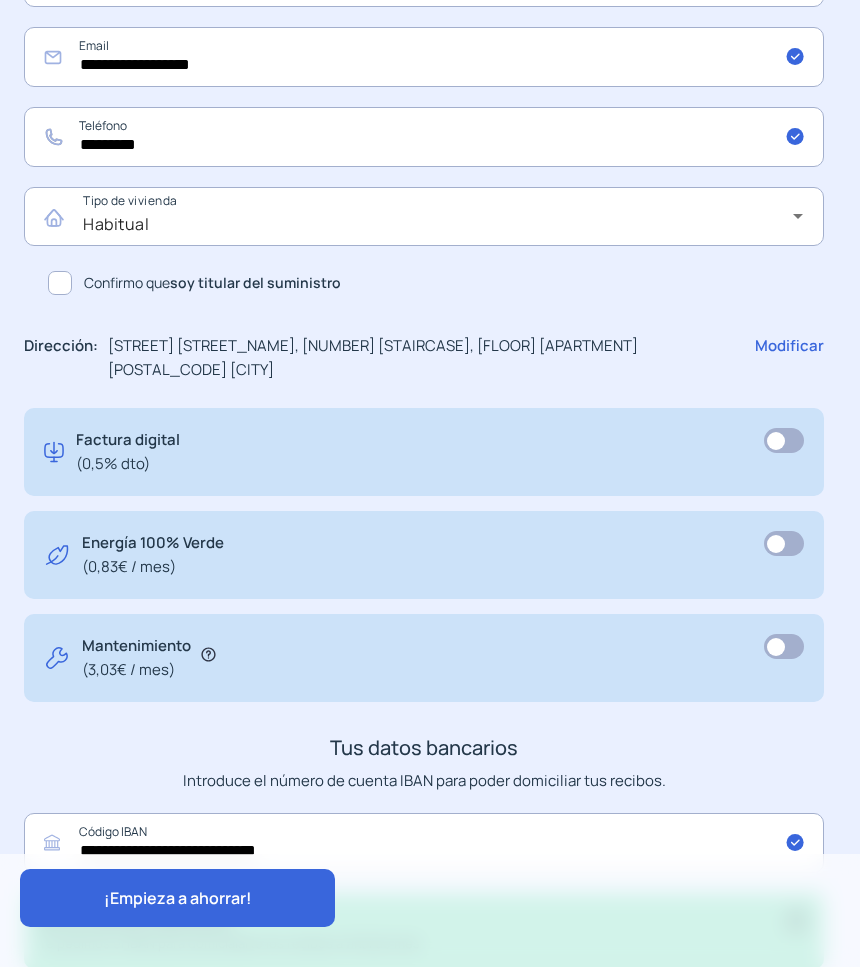 scroll, scrollTop: 970, scrollLeft: 0, axis: vertical 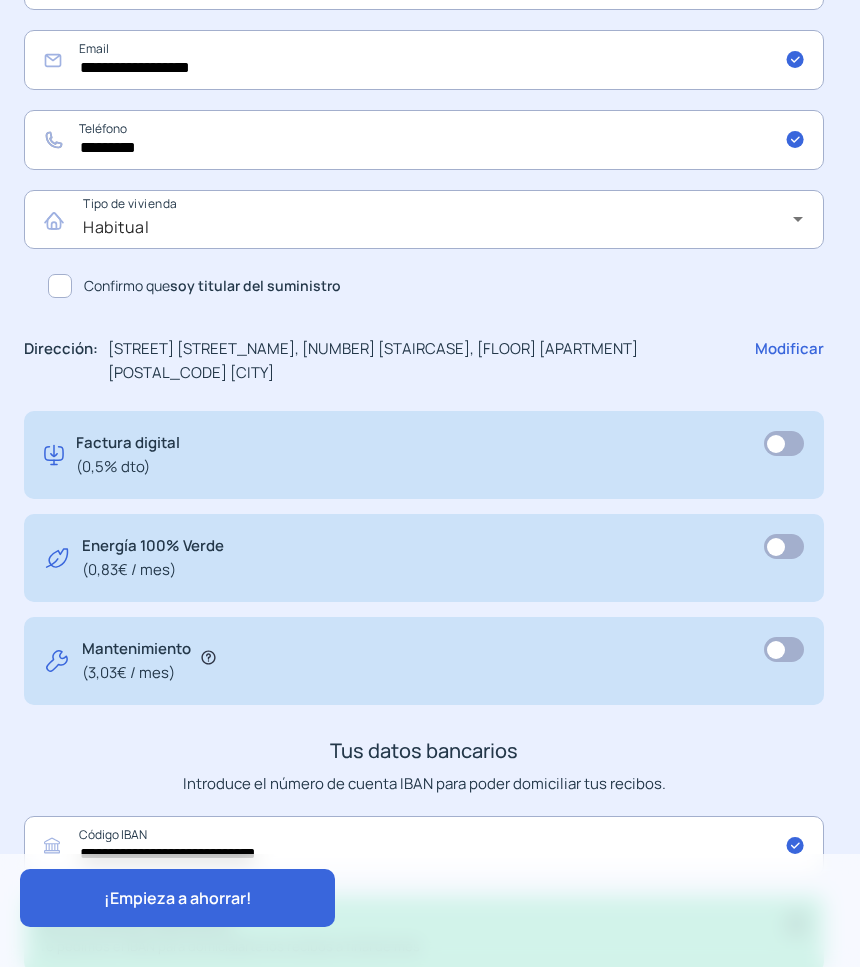 click on "¡Empieza a ahorrar!" 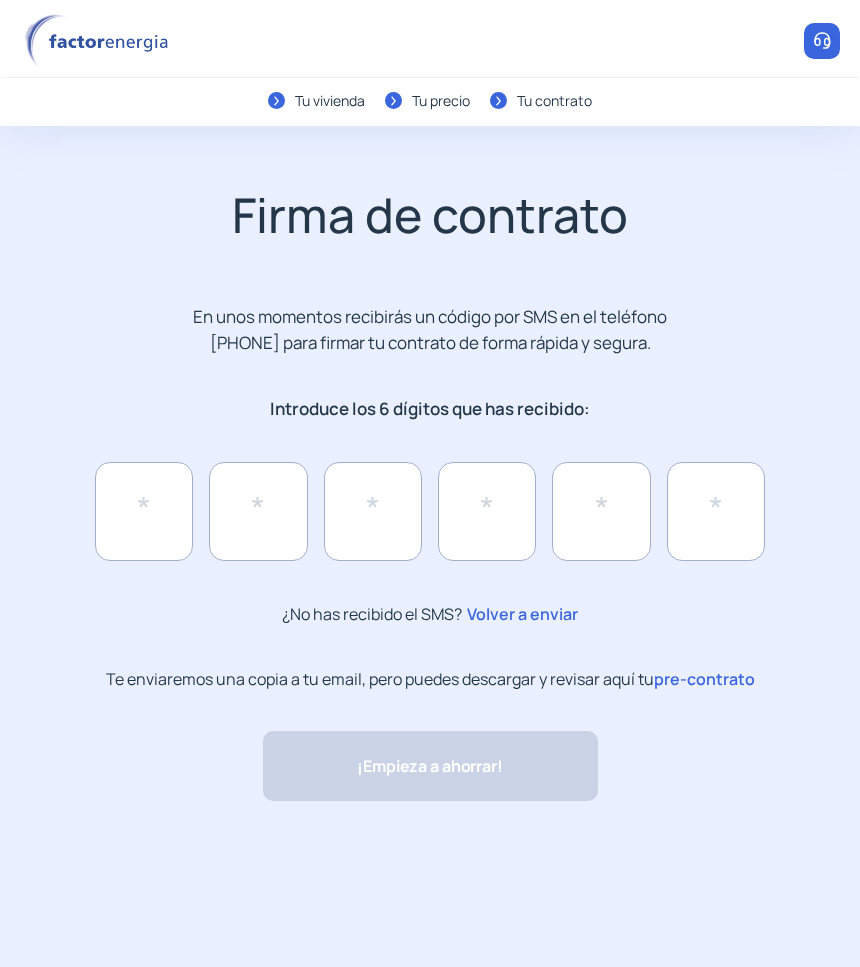 scroll, scrollTop: 0, scrollLeft: 0, axis: both 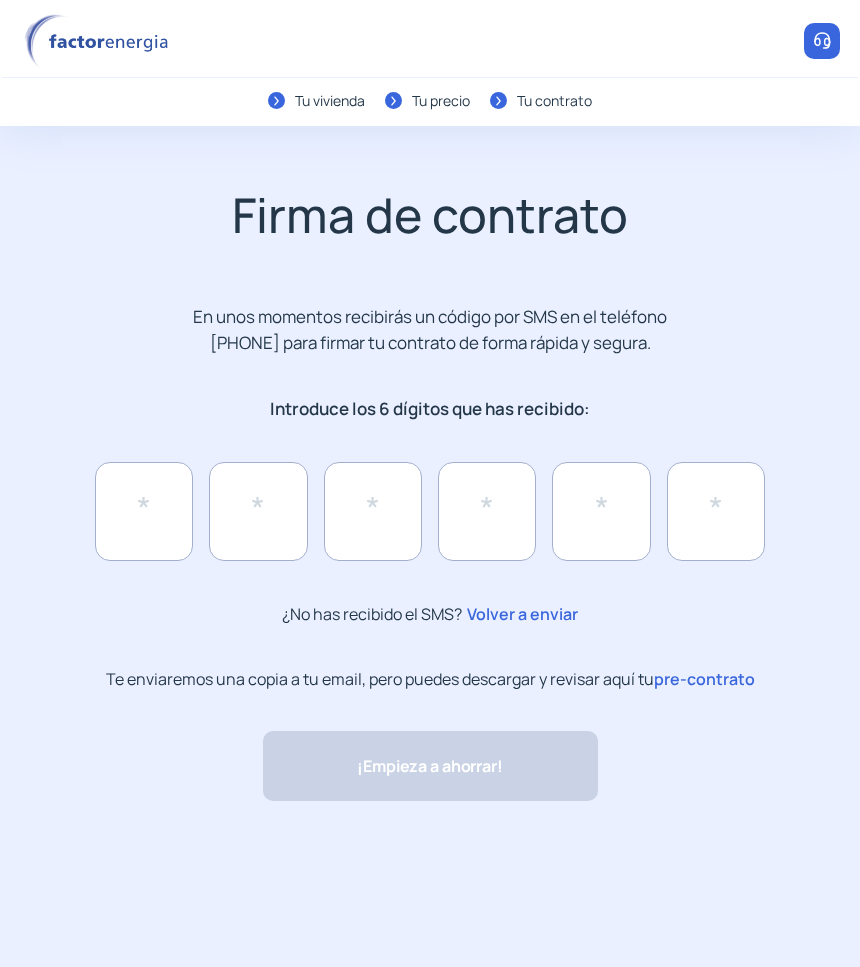 click on "pre-contrato" 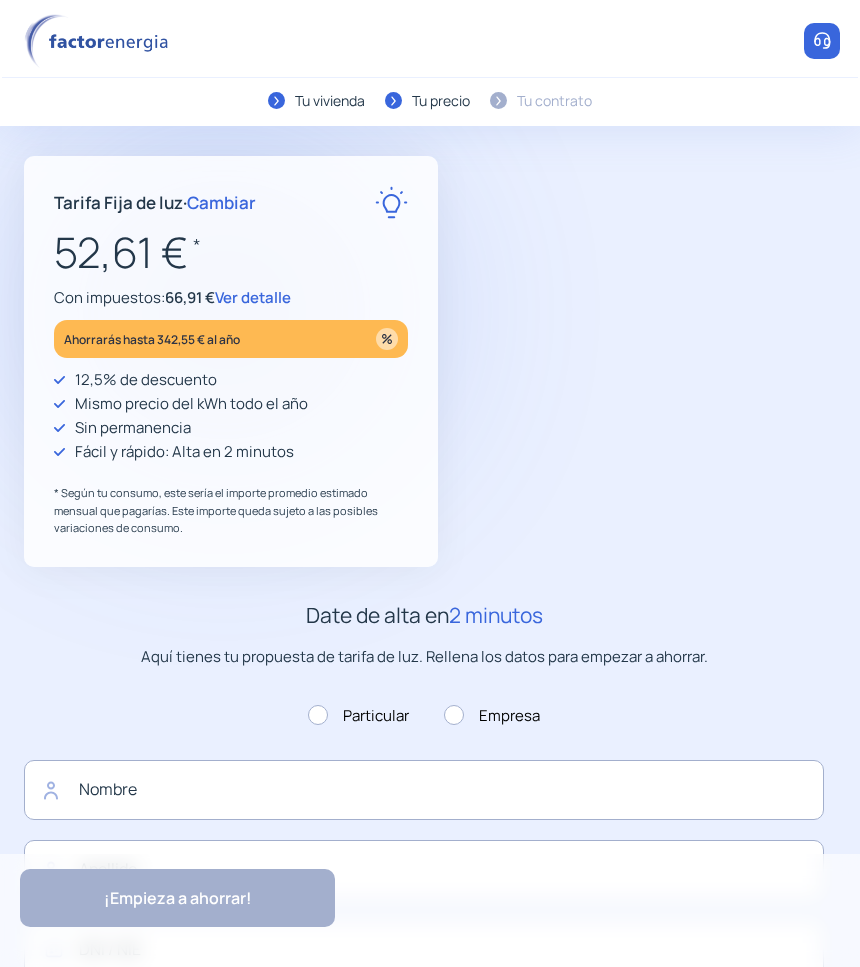 type on "**********" 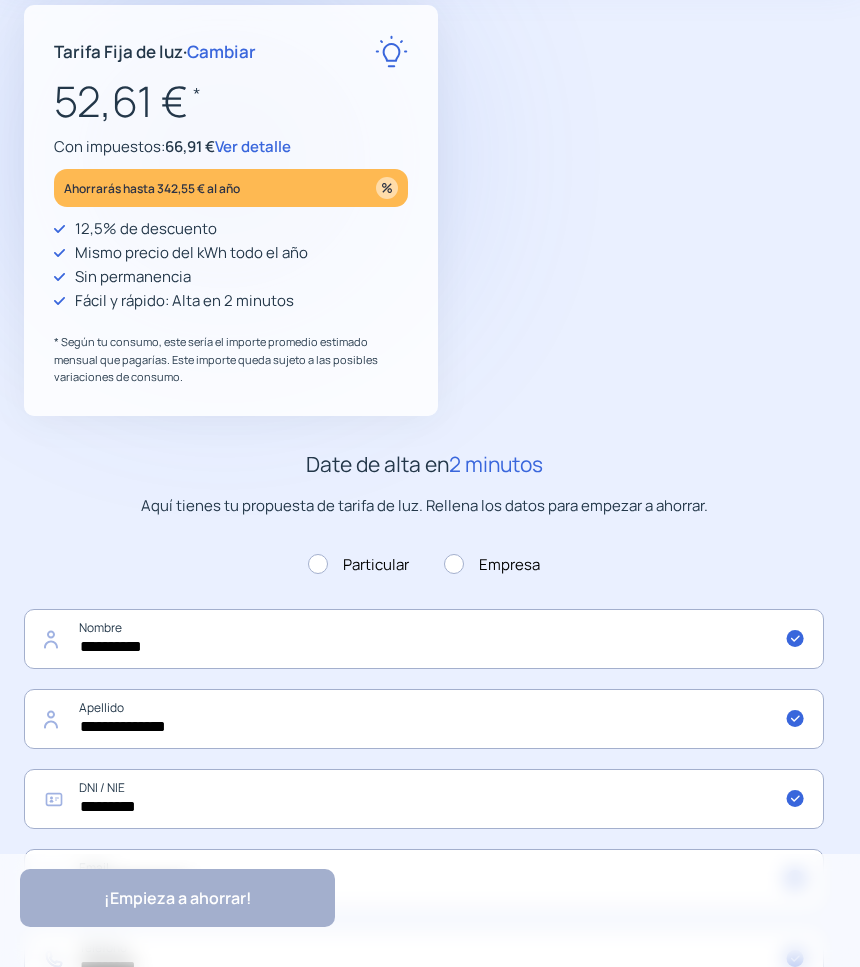 scroll, scrollTop: 0, scrollLeft: 0, axis: both 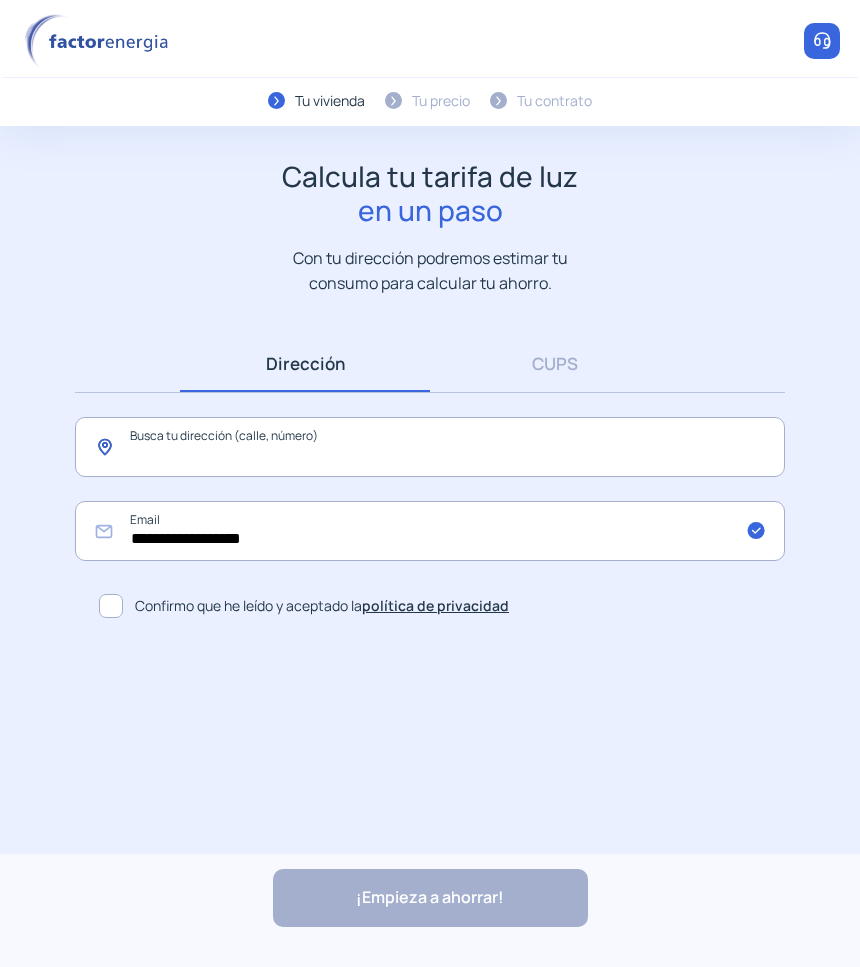 click 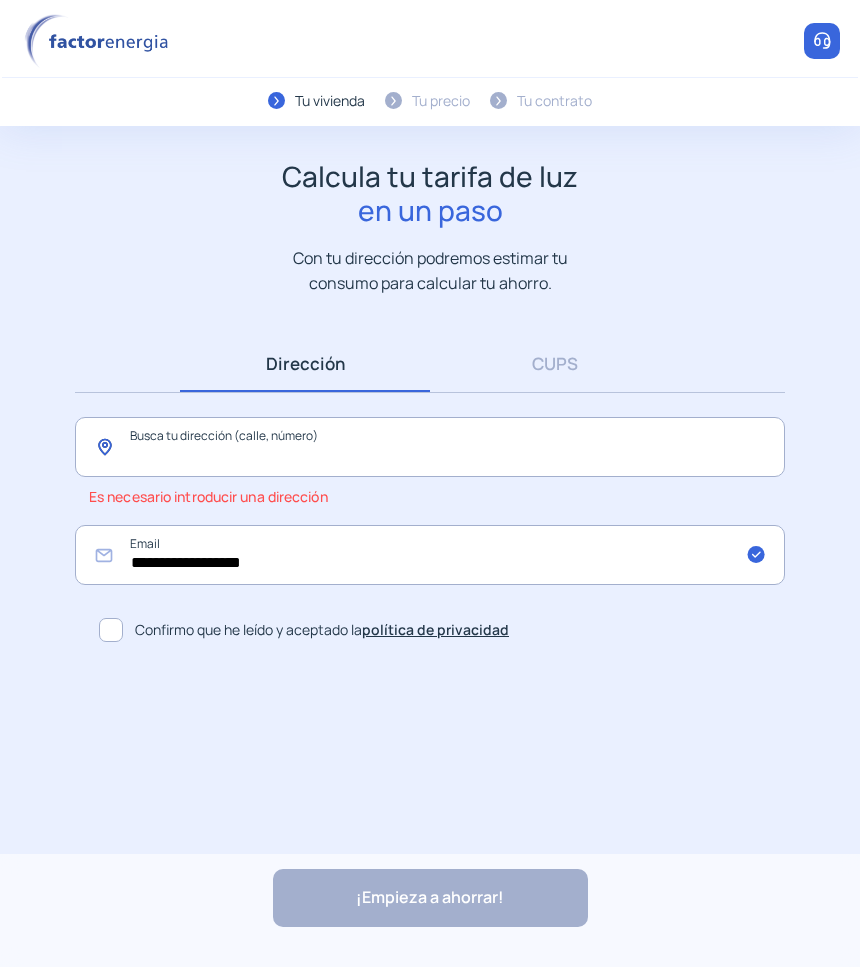 click 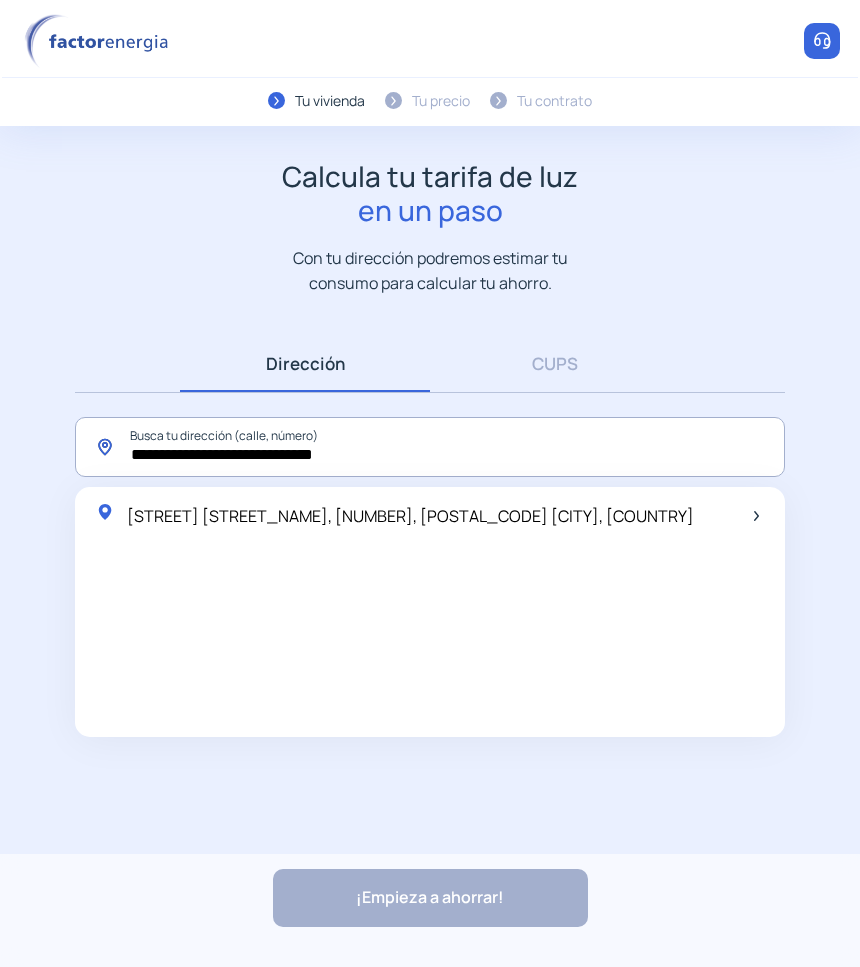 click on "**********" 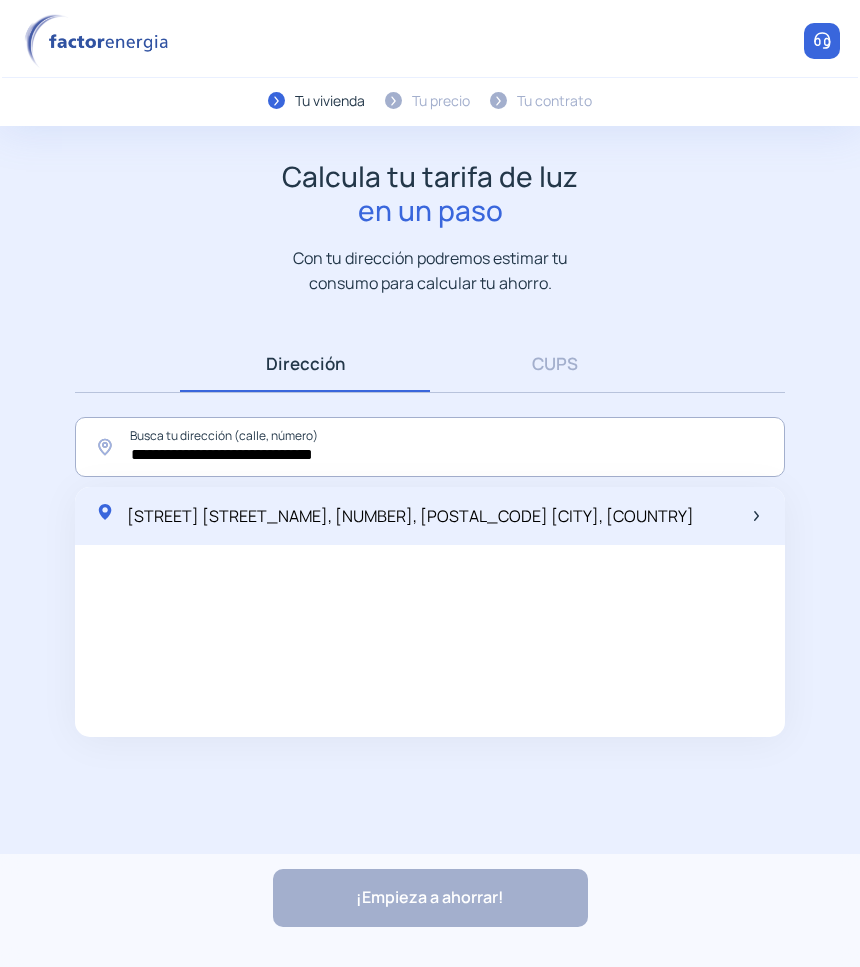 click on "[STREET] [STREET_NAME], [NUMBER], [POSTAL_CODE] [CITY], [COUNTRY]" 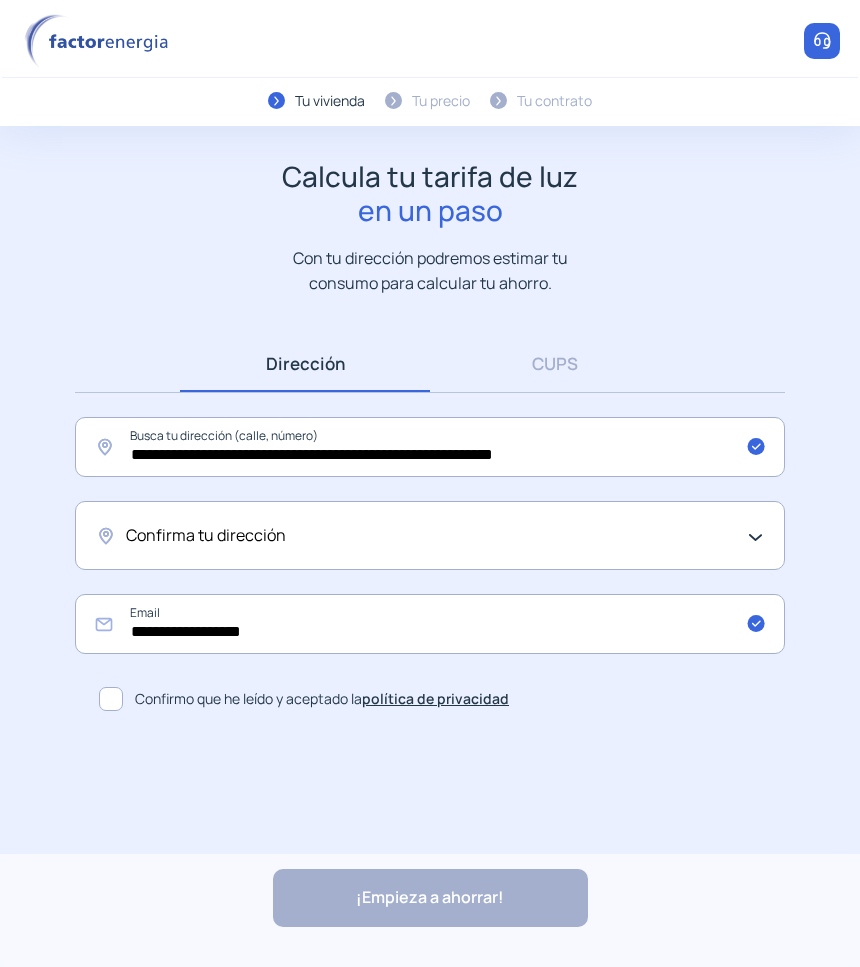 click on "Confirma tu dirección" 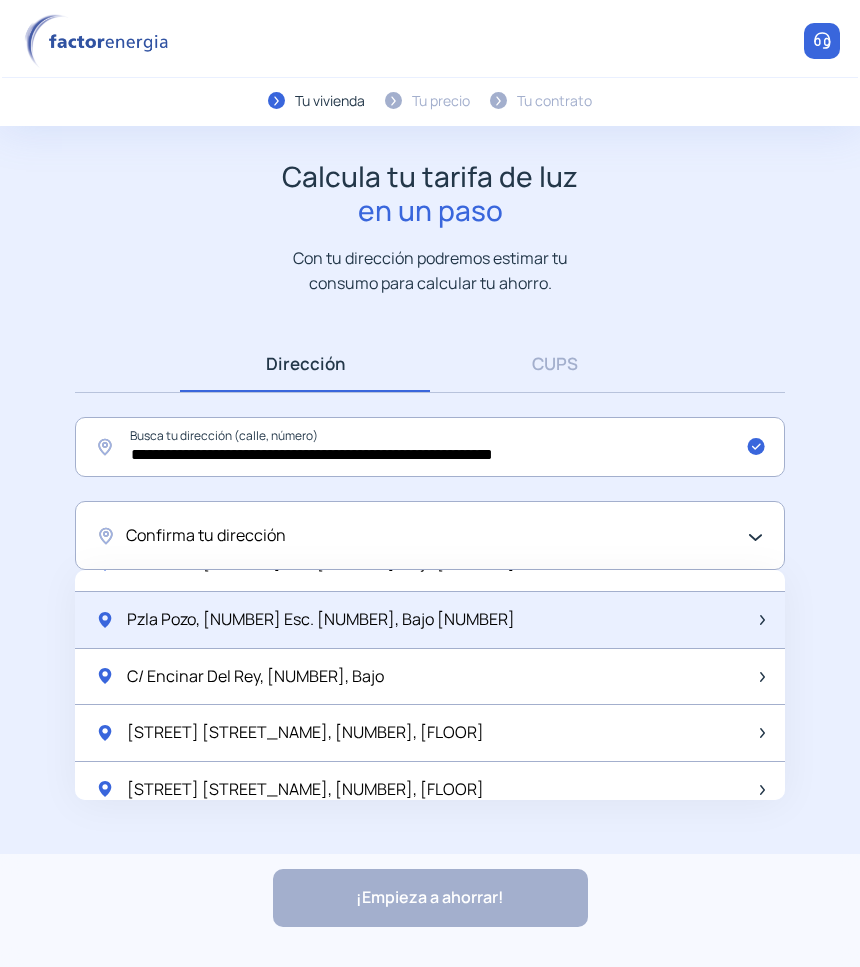 scroll, scrollTop: 542, scrollLeft: 0, axis: vertical 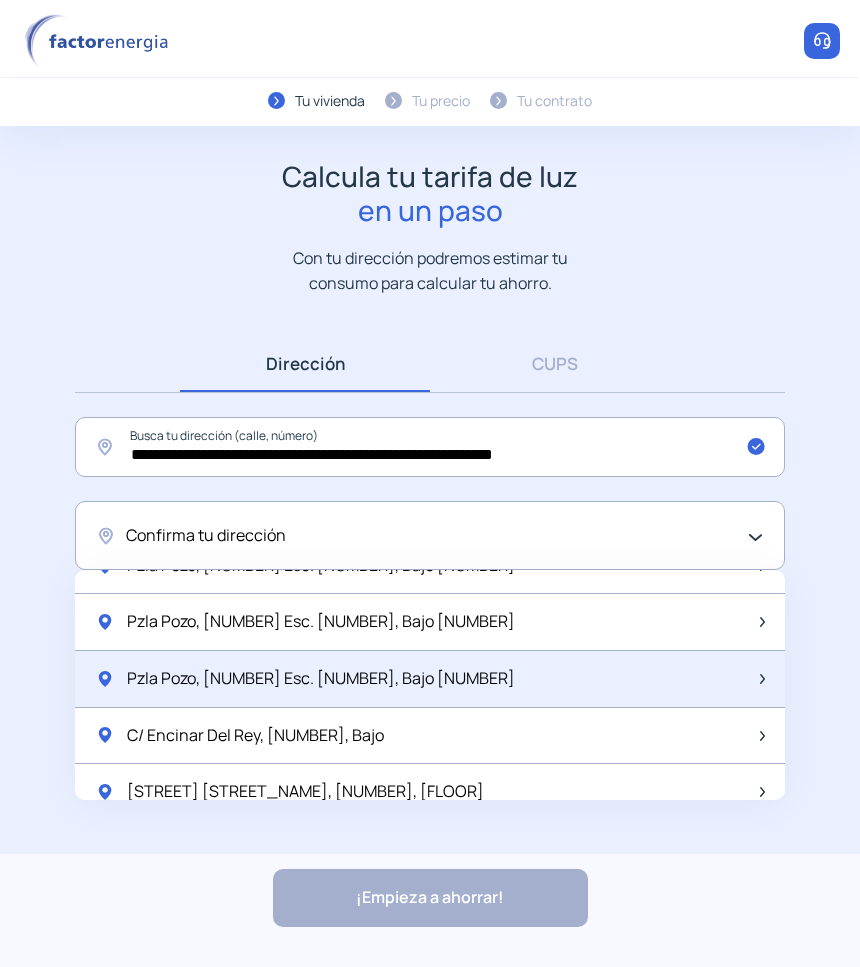 click on "Pzla Pozo, [NUMBER] Esc. [NUMBER], Bajo [NUMBER]" 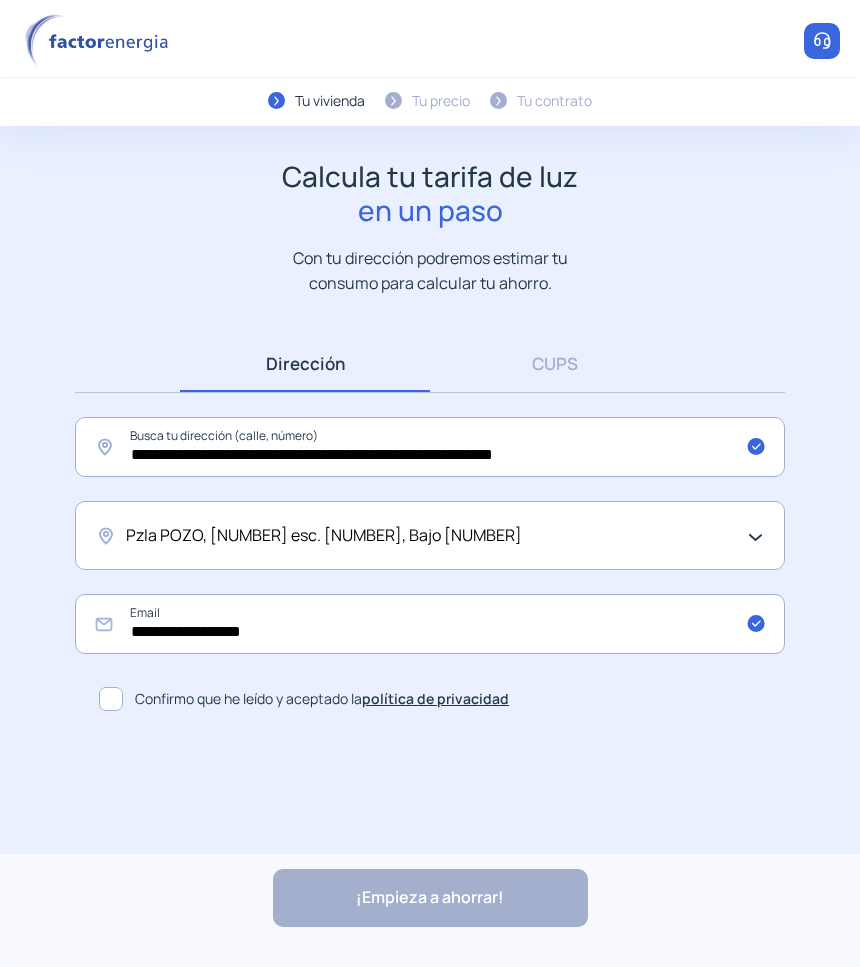 click 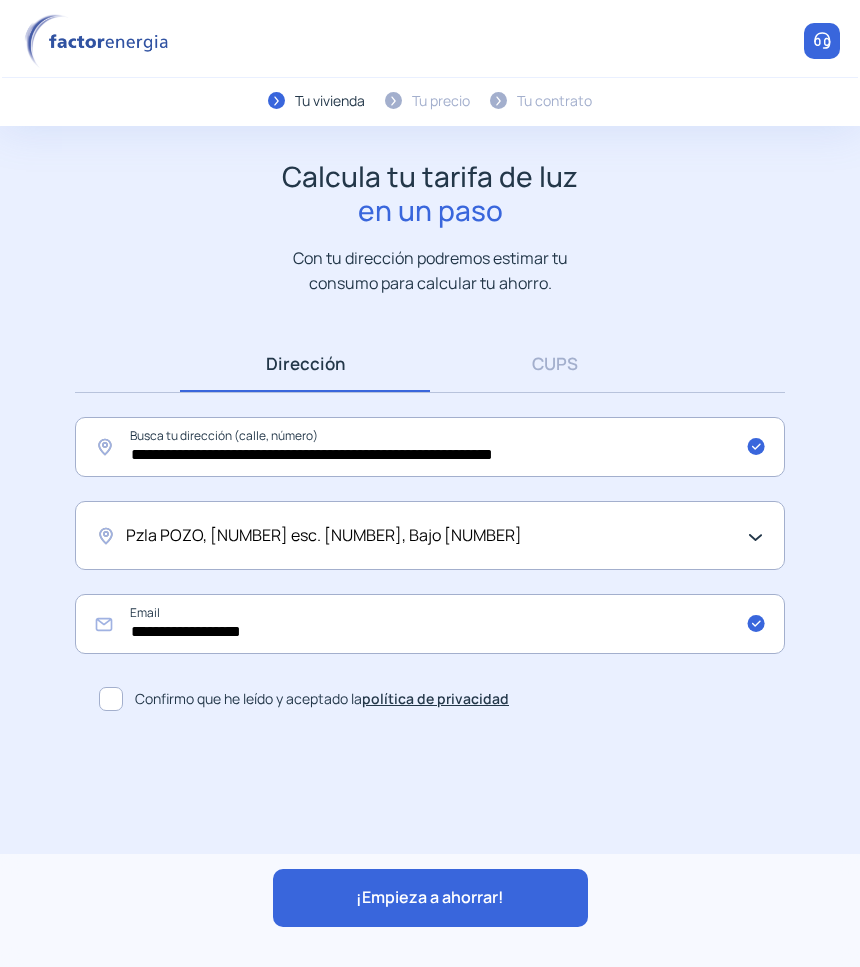 drag, startPoint x: 310, startPoint y: 881, endPoint x: 0, endPoint y: 588, distance: 426.5548 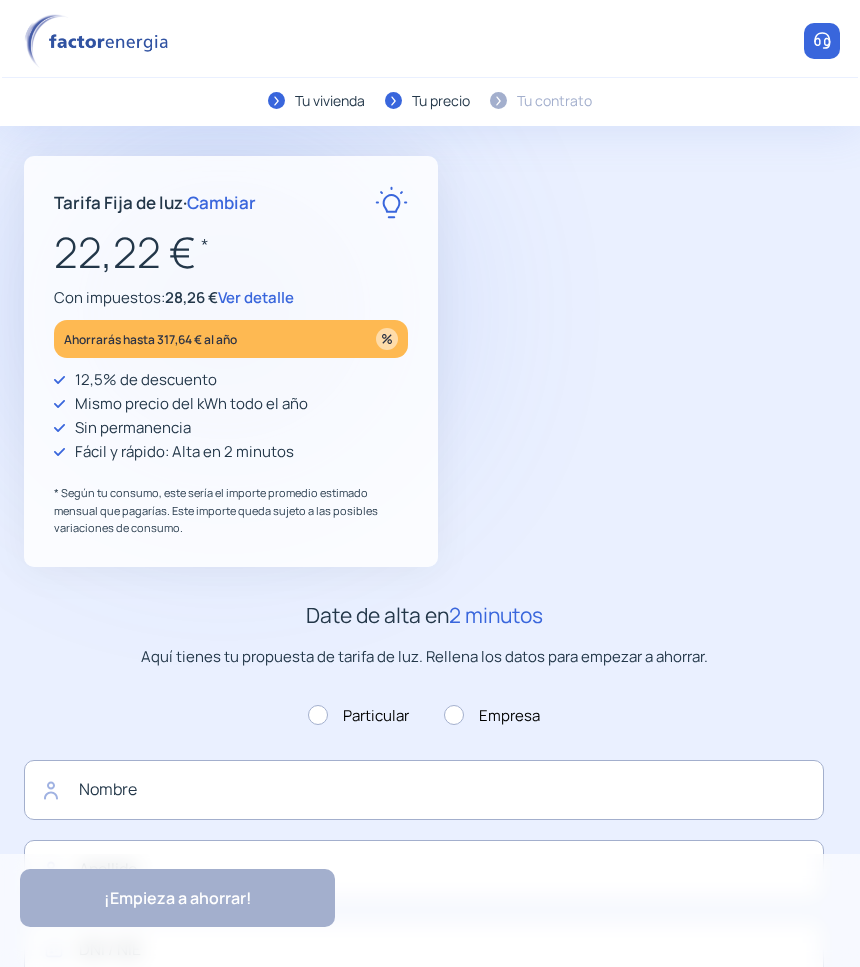 type on "**********" 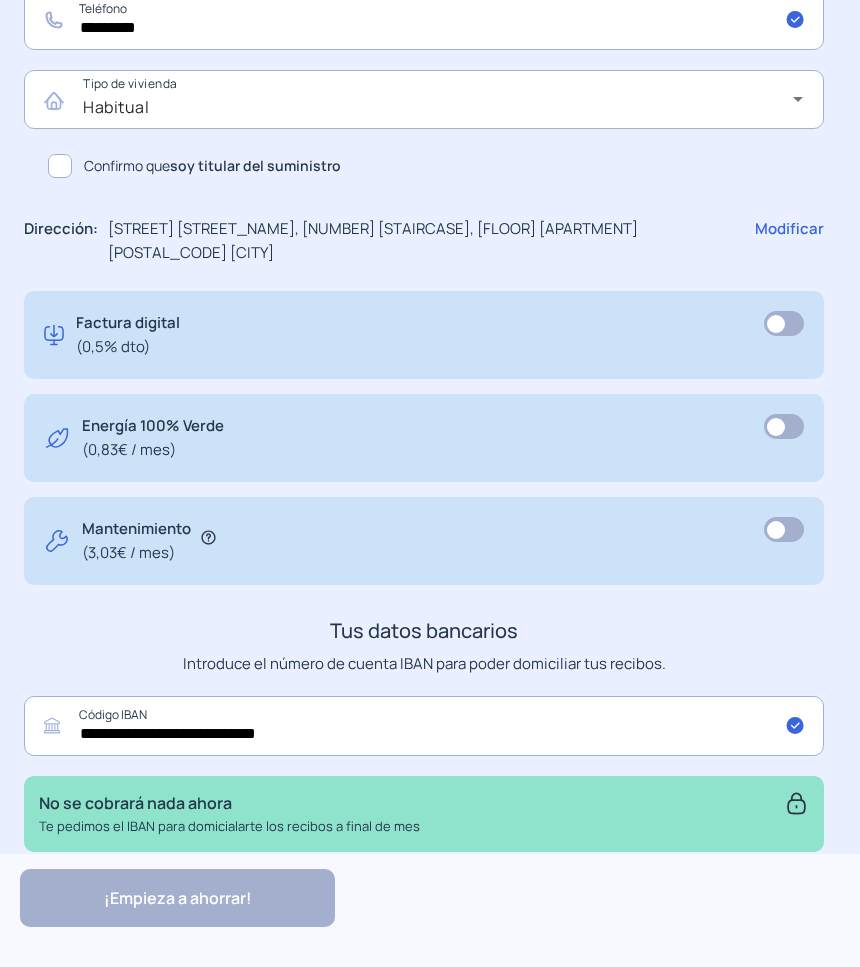 scroll, scrollTop: 1095, scrollLeft: 0, axis: vertical 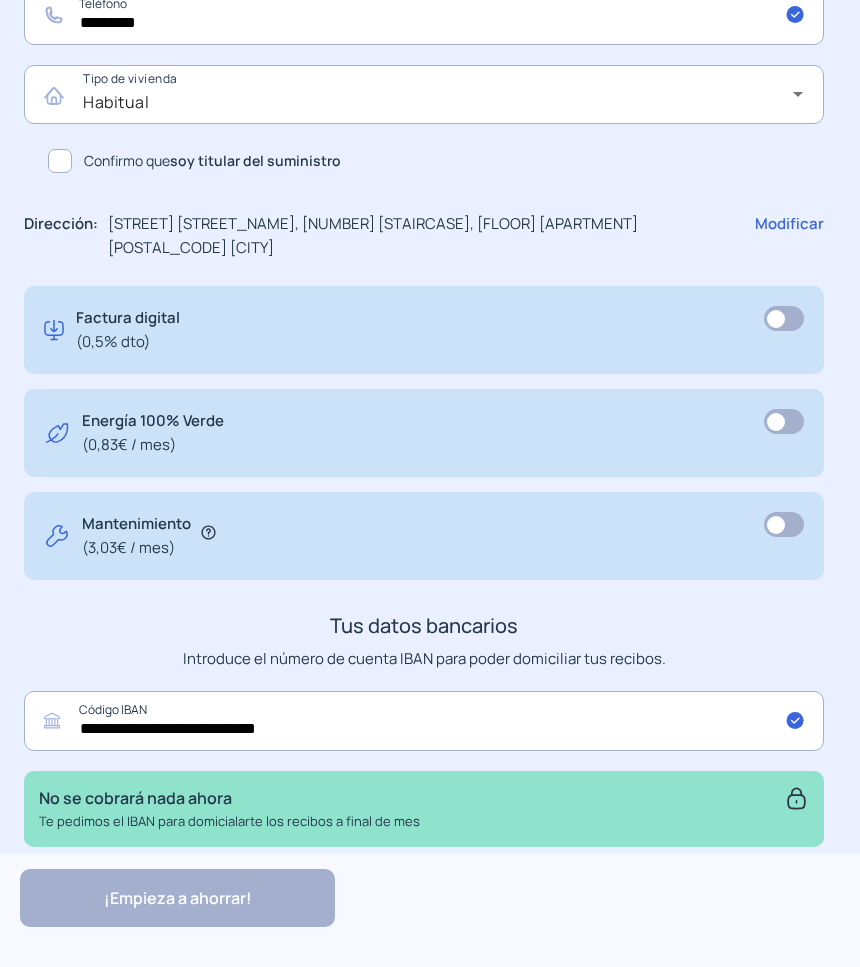 click 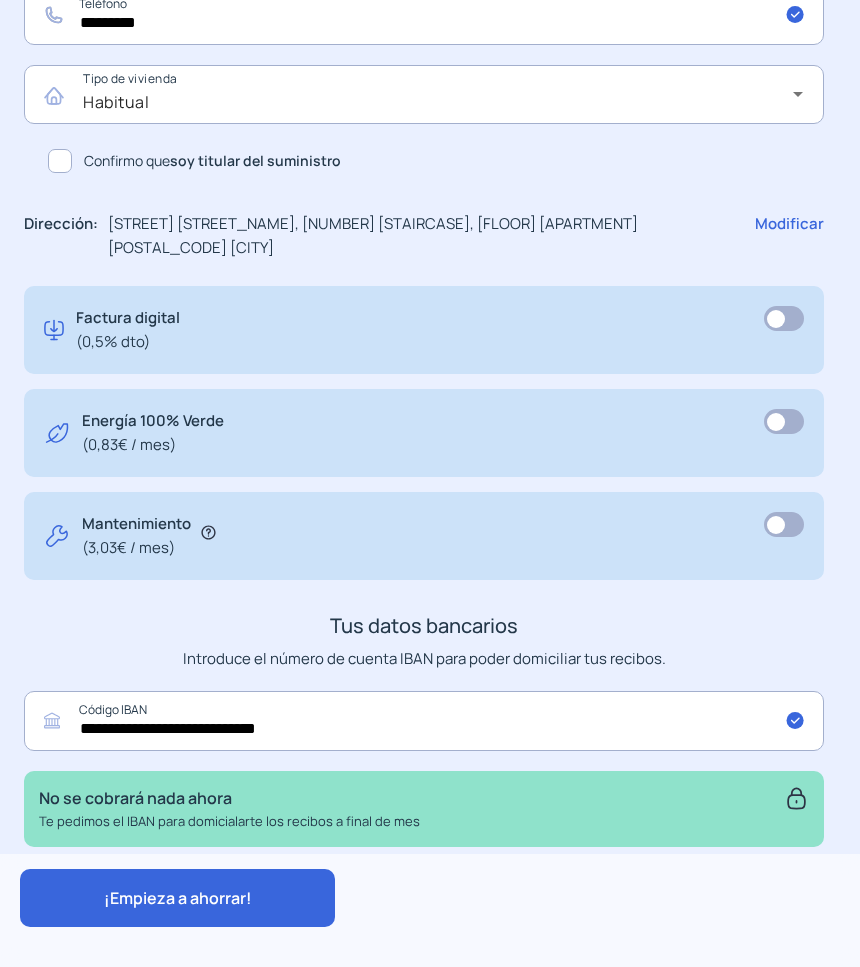 click on "¡Empieza a ahorrar!" 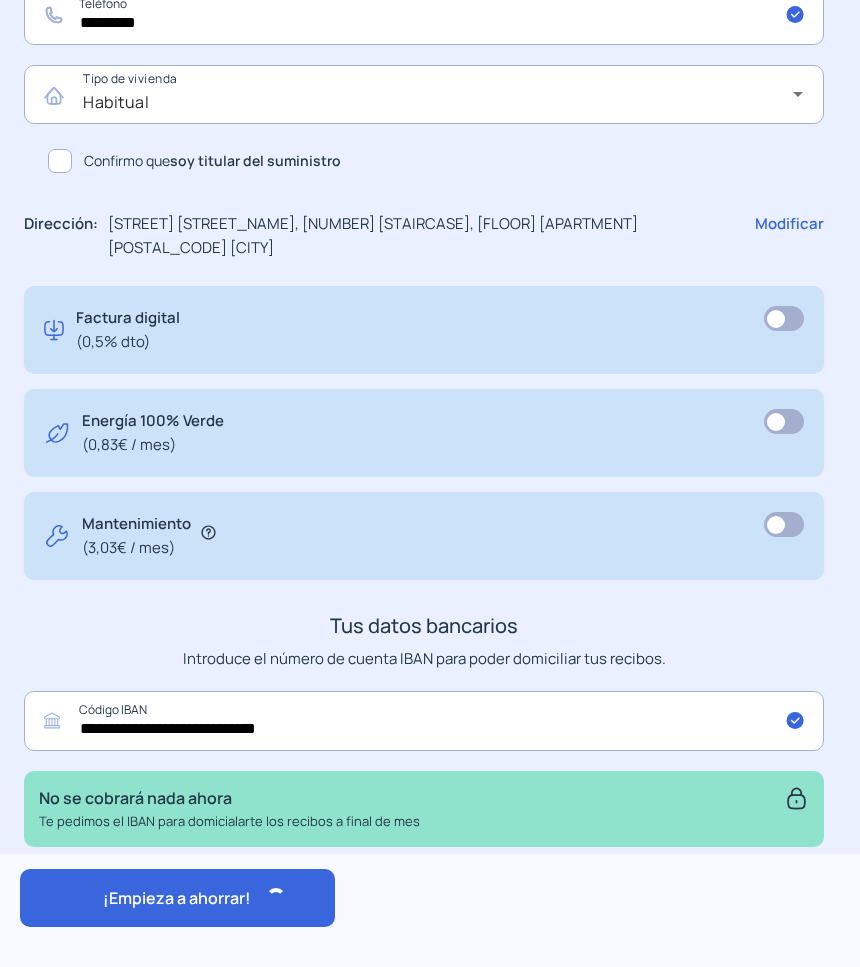 scroll, scrollTop: 0, scrollLeft: 0, axis: both 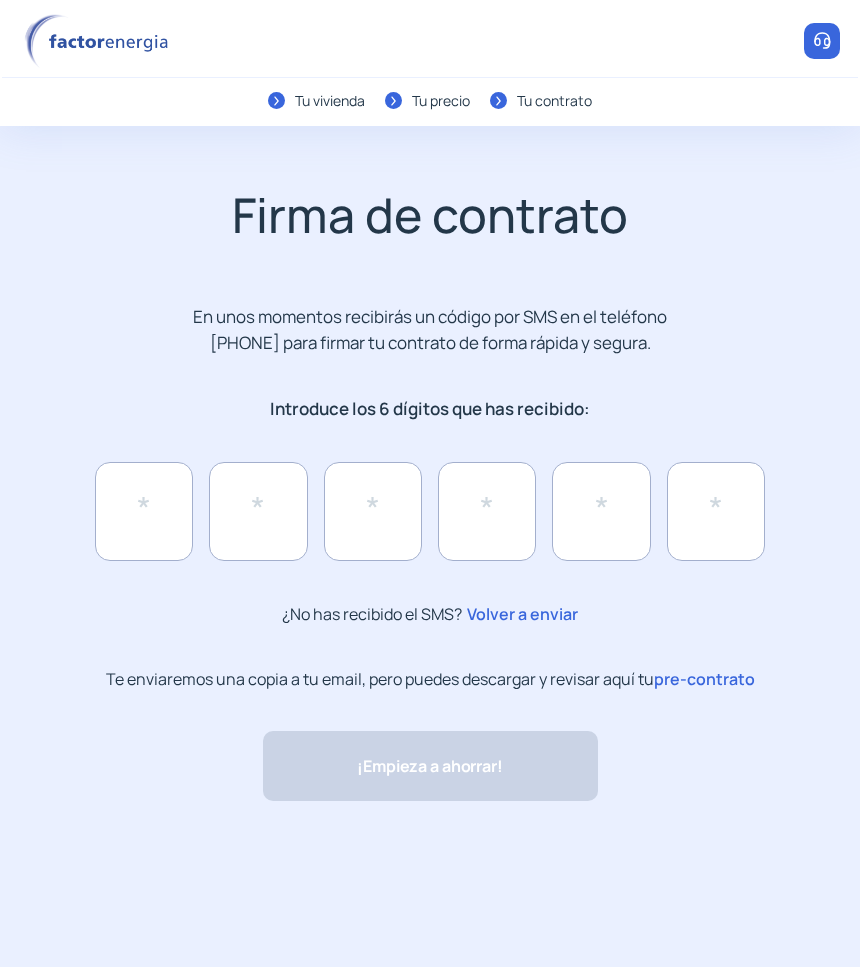 click on "pre-contrato" 